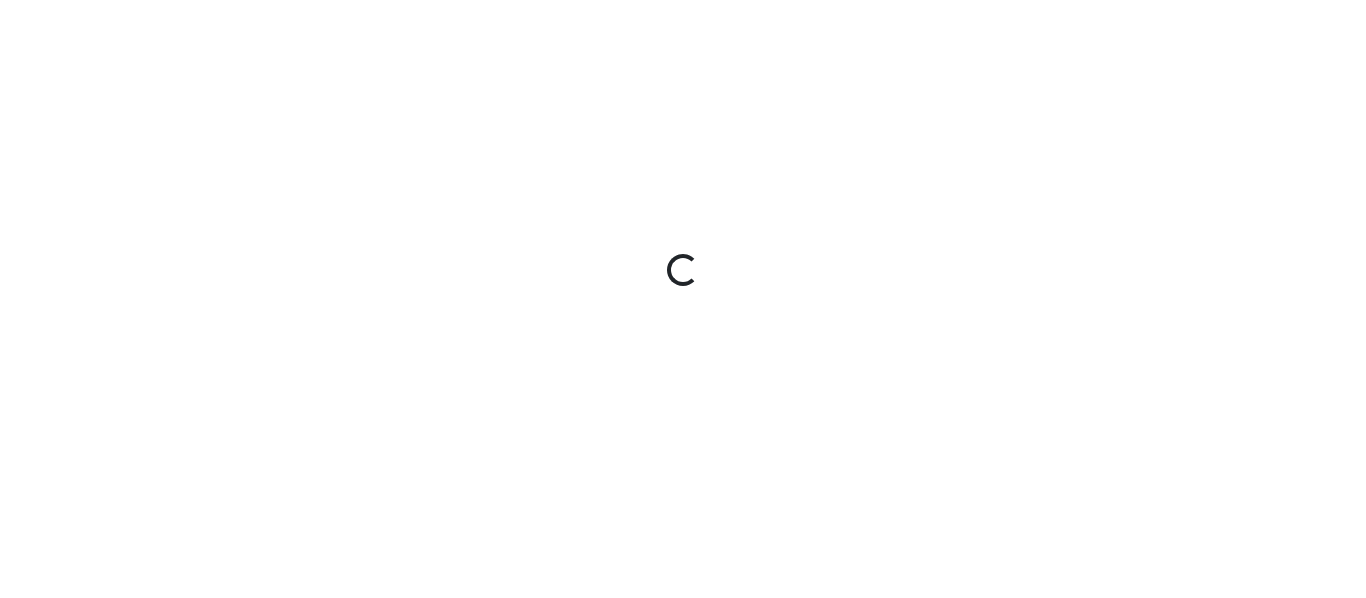 scroll, scrollTop: 0, scrollLeft: 0, axis: both 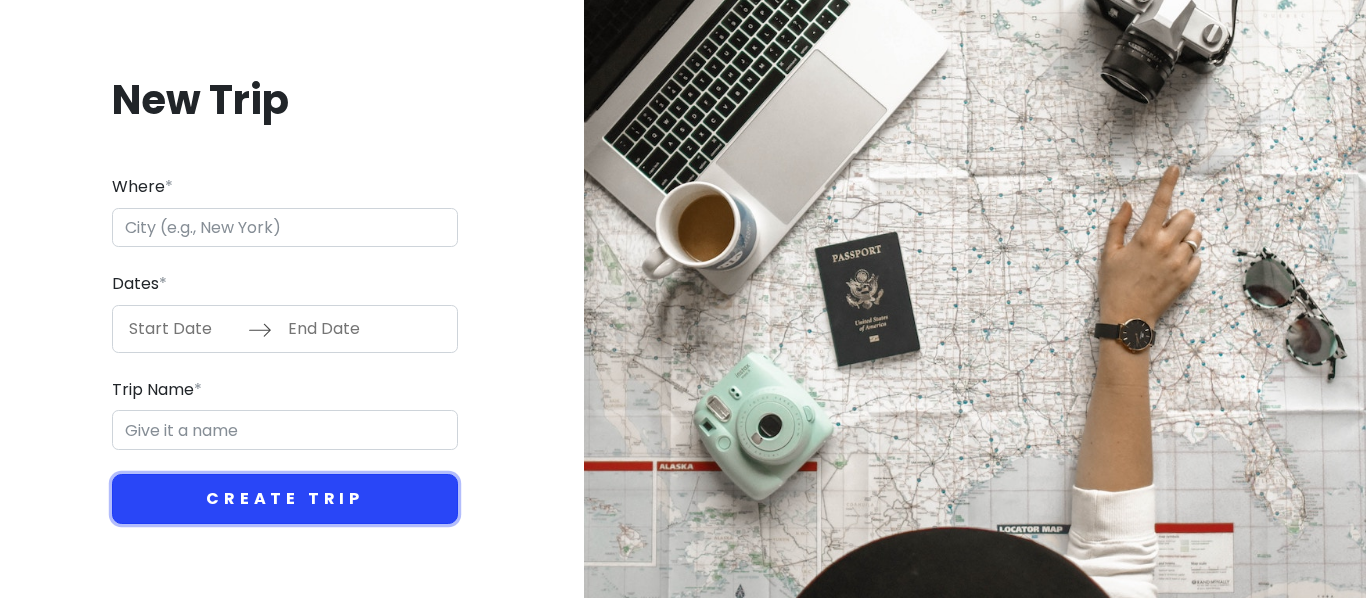 click on "Create Trip" at bounding box center [285, 499] 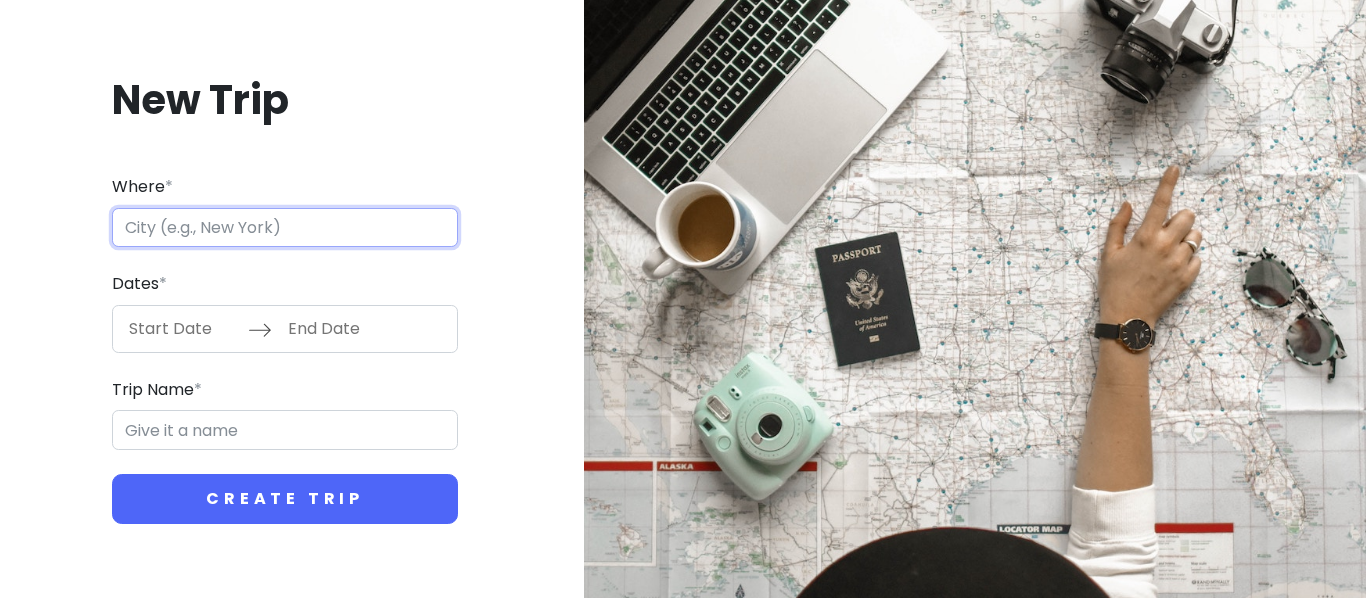 click on "Where  *" at bounding box center (285, 228) 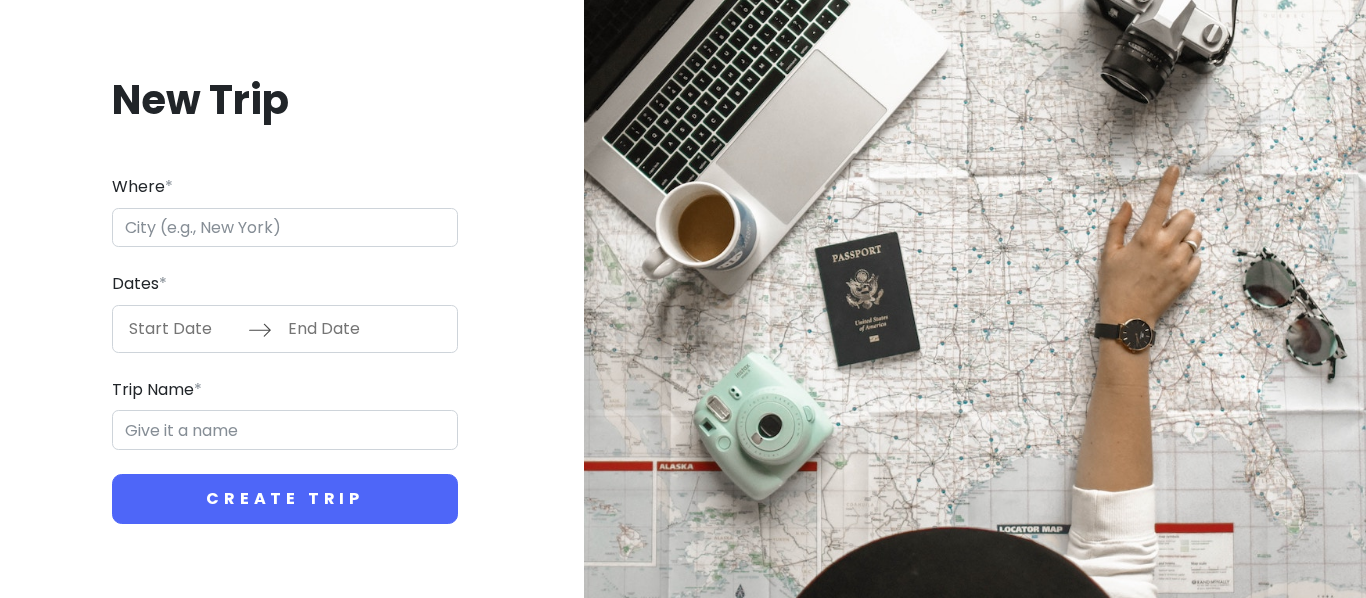 click on "New Trip" at bounding box center [285, 100] 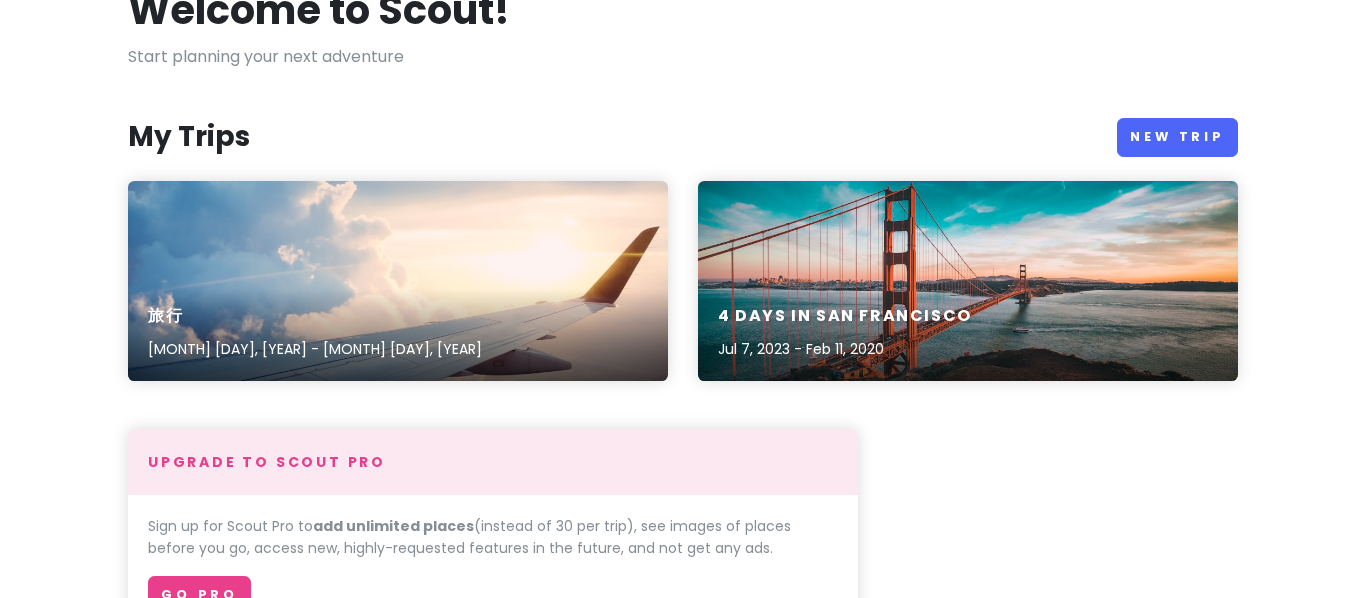 scroll, scrollTop: 133, scrollLeft: 0, axis: vertical 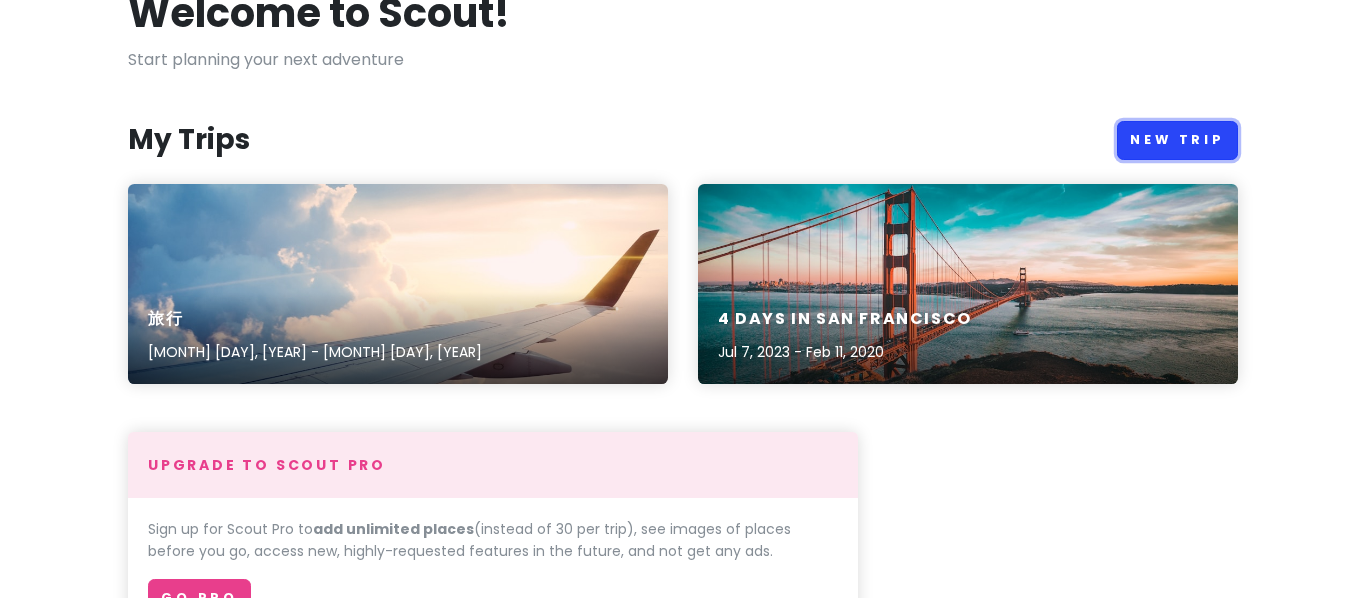 click on "New Trip" at bounding box center (1177, 140) 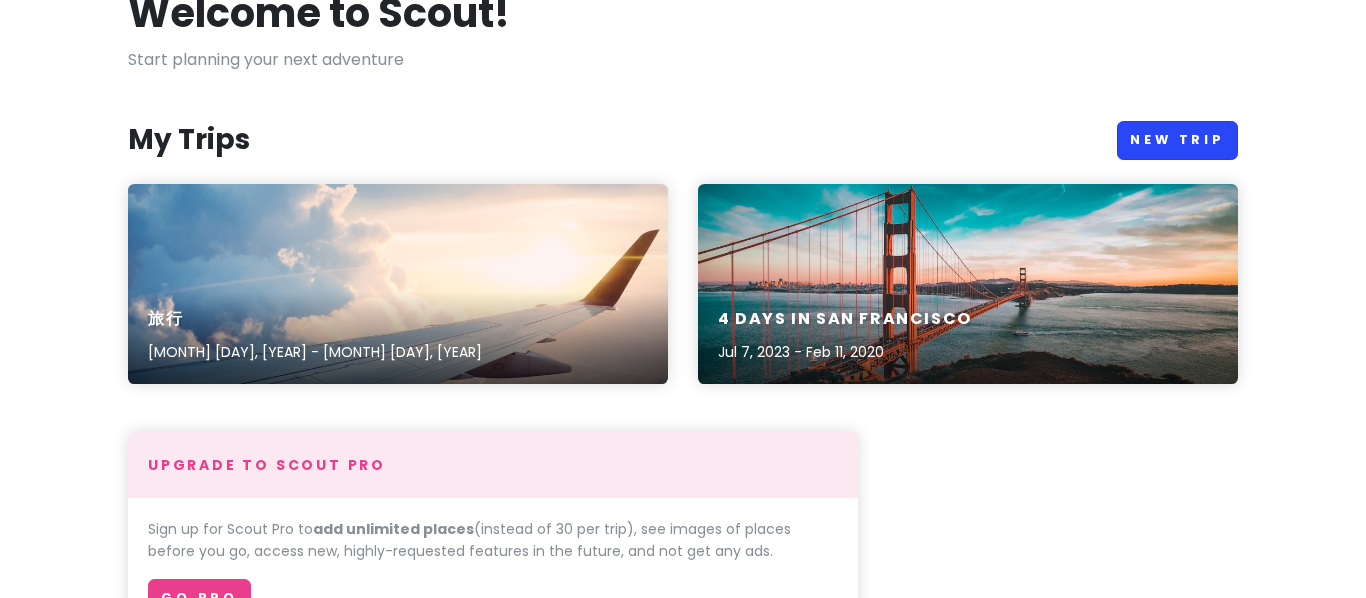 scroll, scrollTop: 0, scrollLeft: 0, axis: both 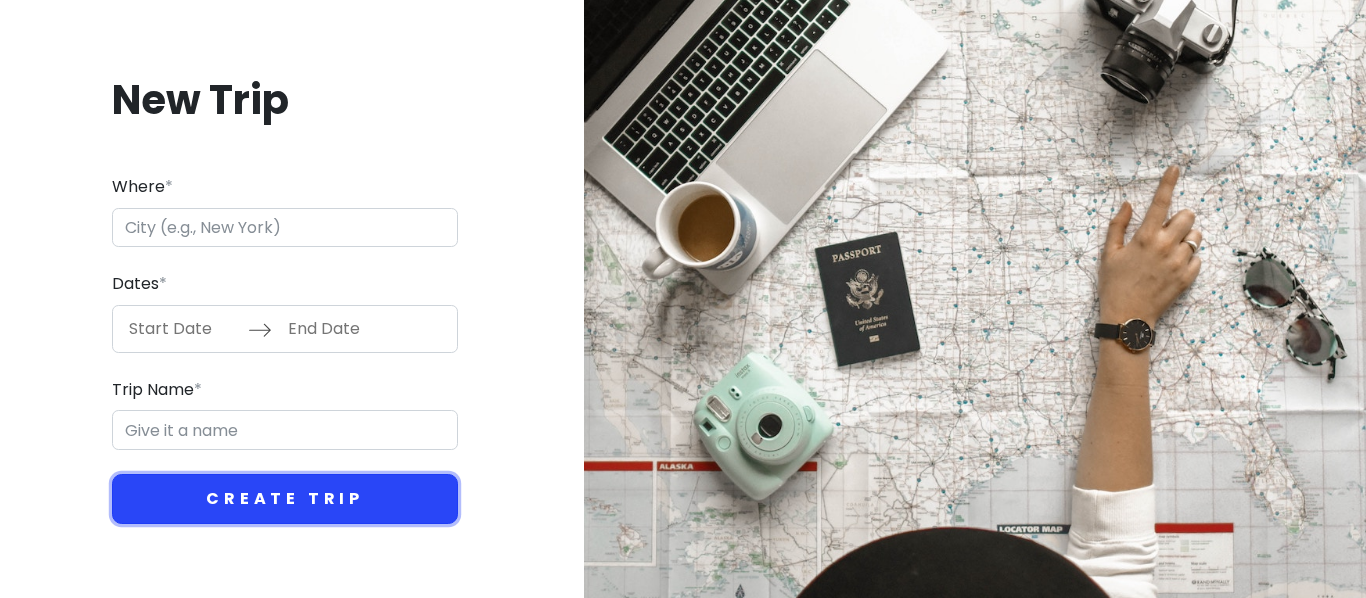click on "Create Trip" at bounding box center (285, 499) 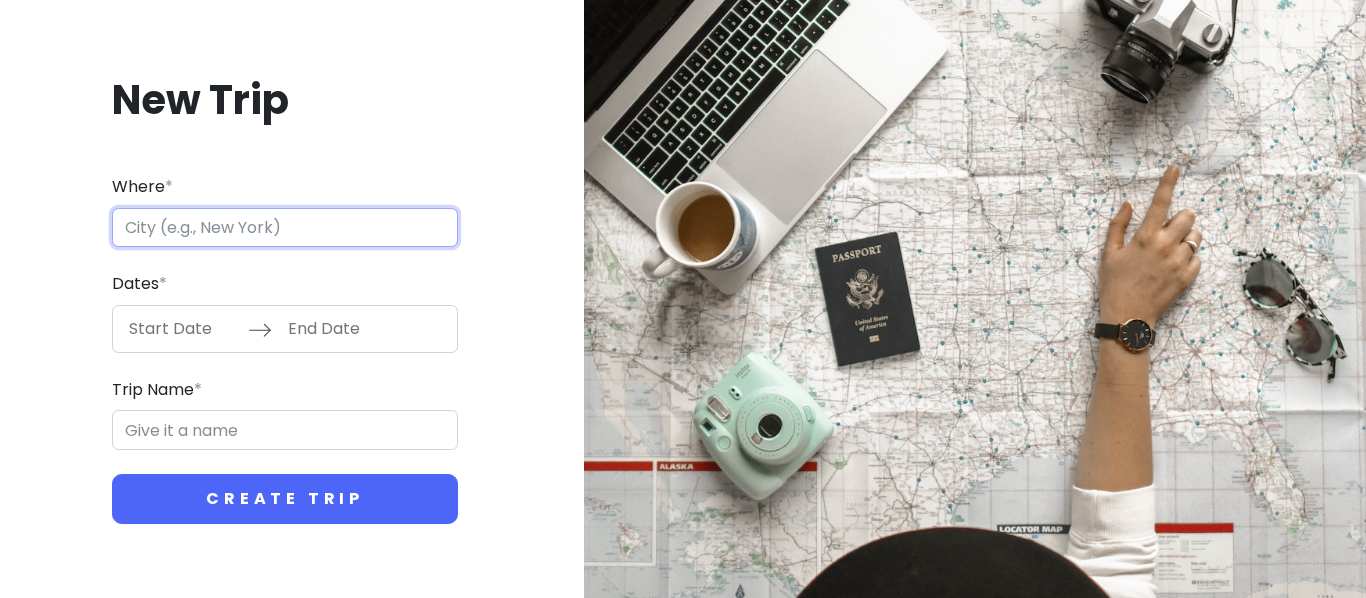 click on "Where  *" at bounding box center (285, 228) 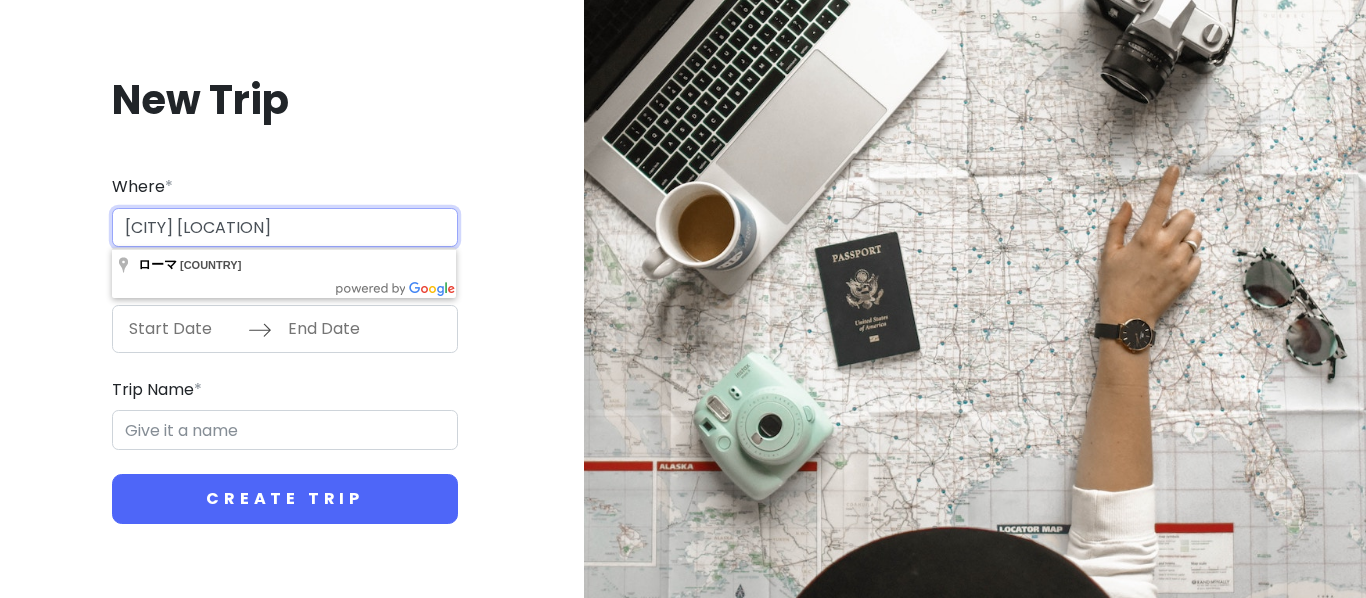 type on "[CITY] [LOCATION]" 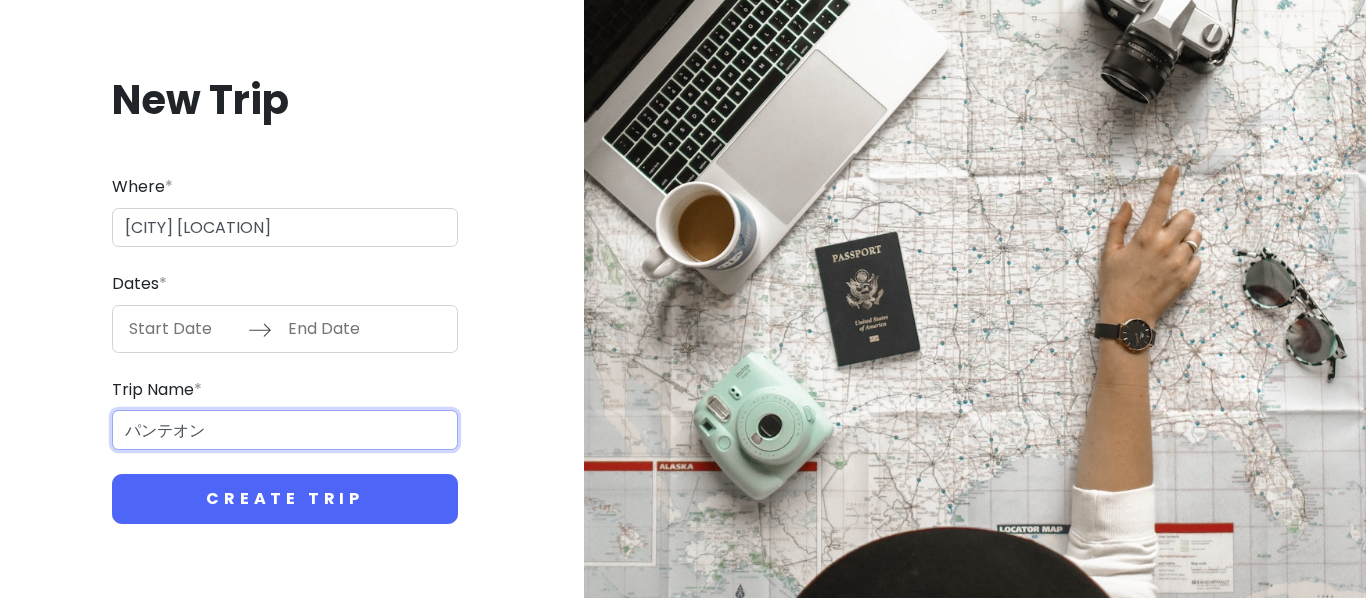 type on "パンテオン" 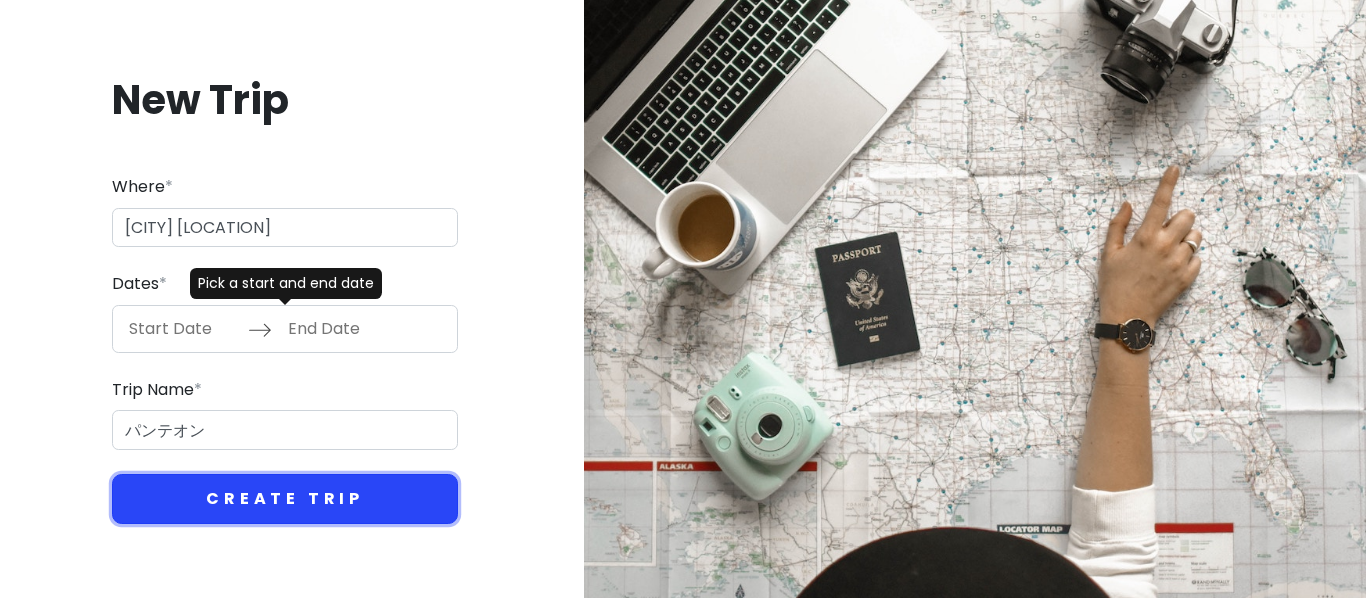 click on "Create Trip" at bounding box center [285, 499] 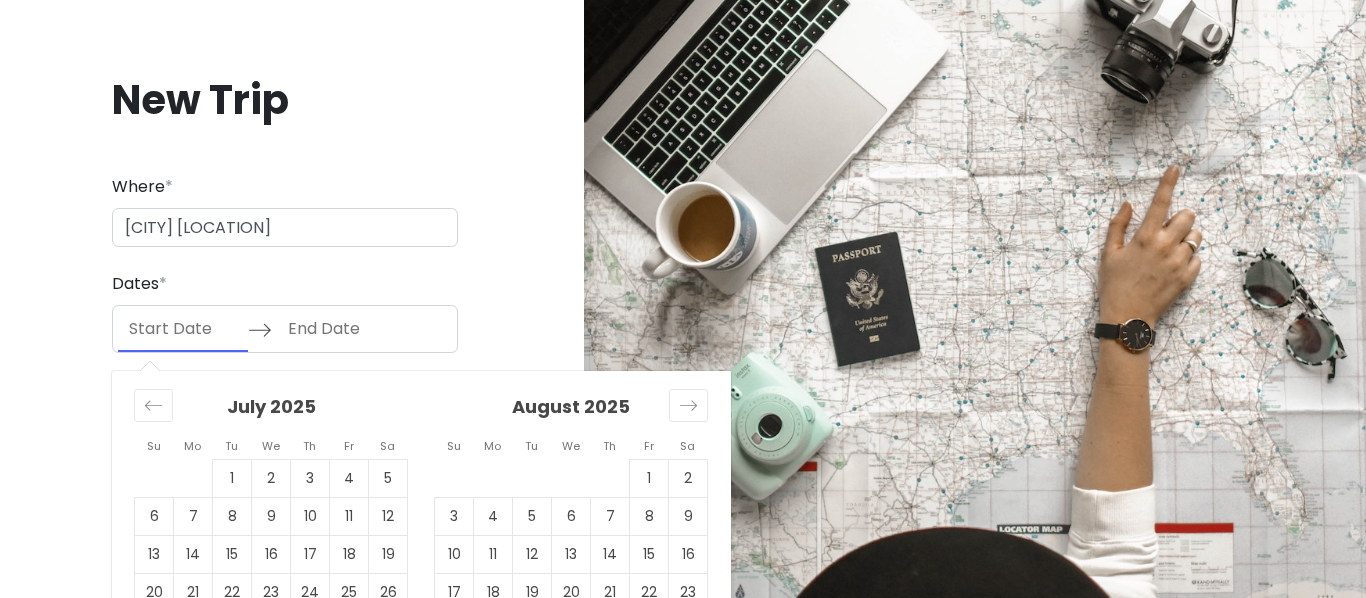 click at bounding box center [183, 329] 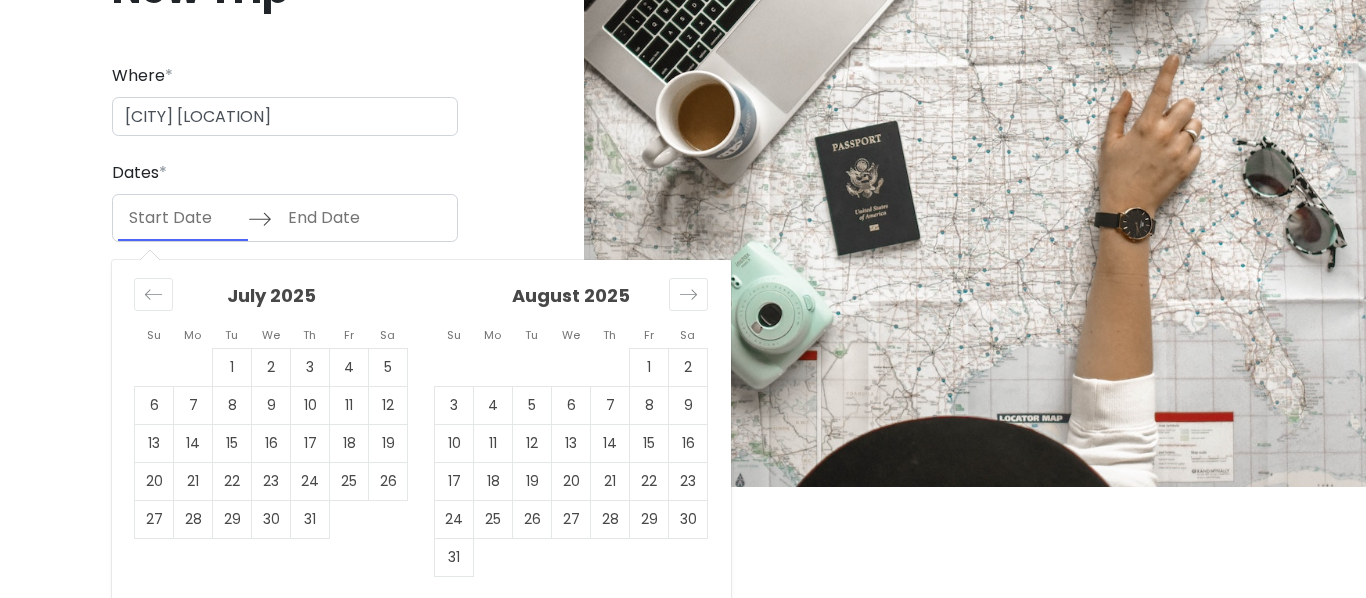 scroll, scrollTop: 113, scrollLeft: 0, axis: vertical 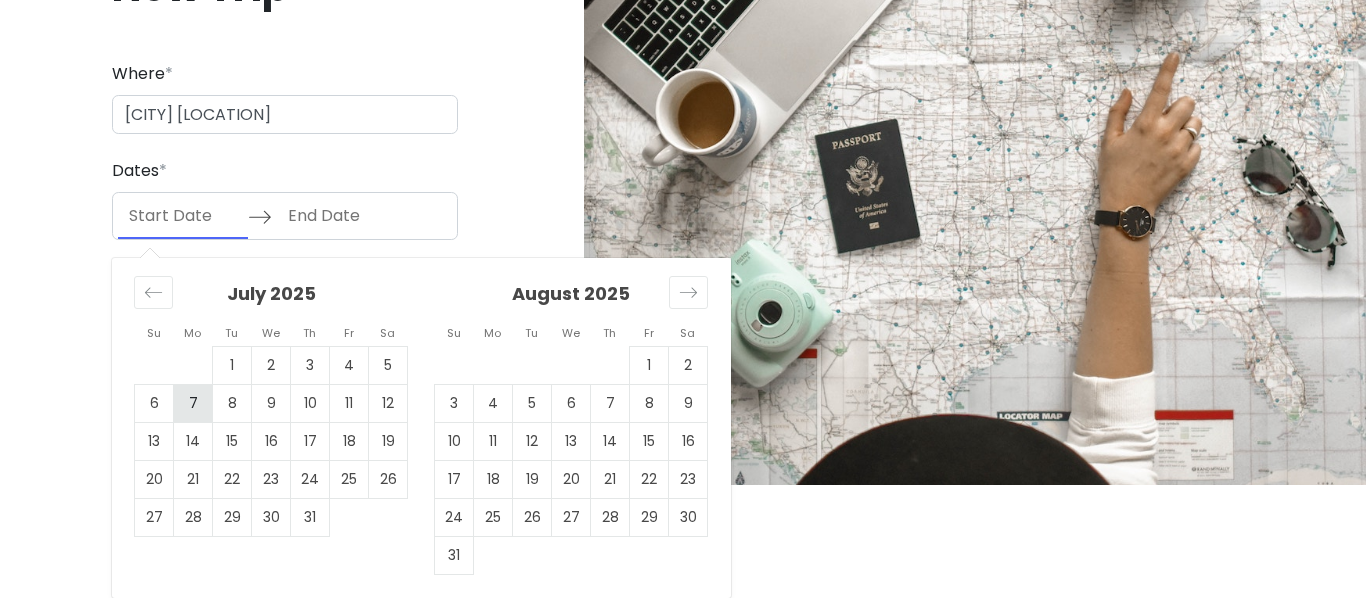 click on "7" at bounding box center (193, 403) 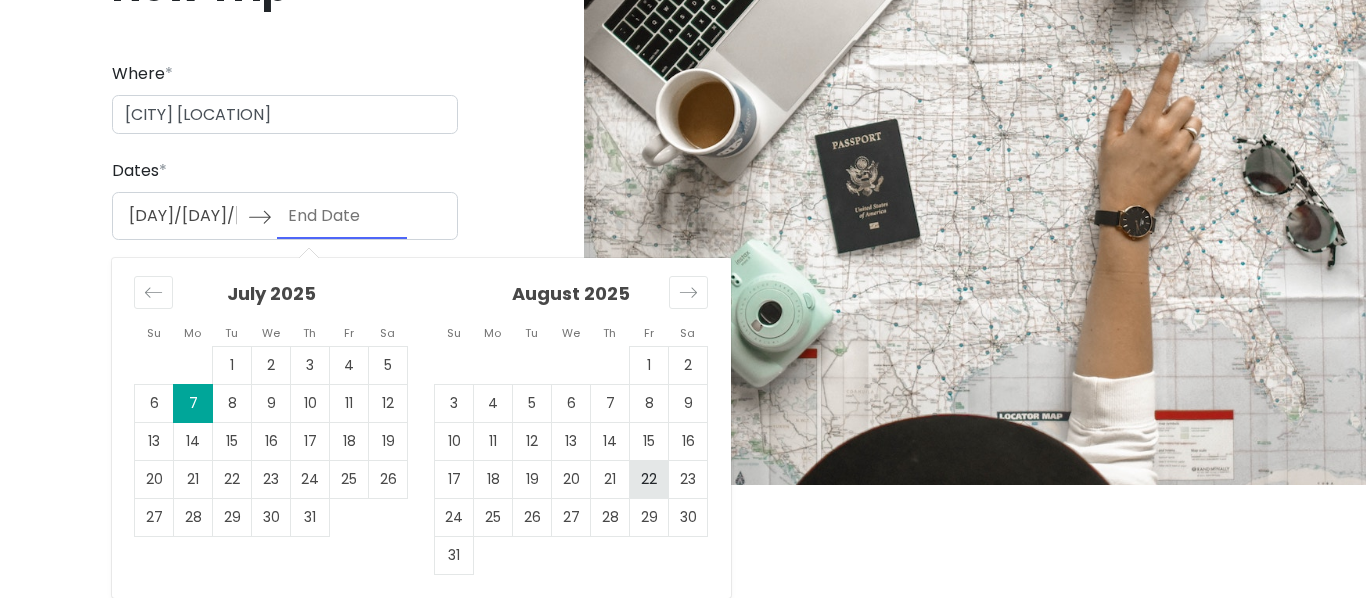 click on "22" at bounding box center [649, 479] 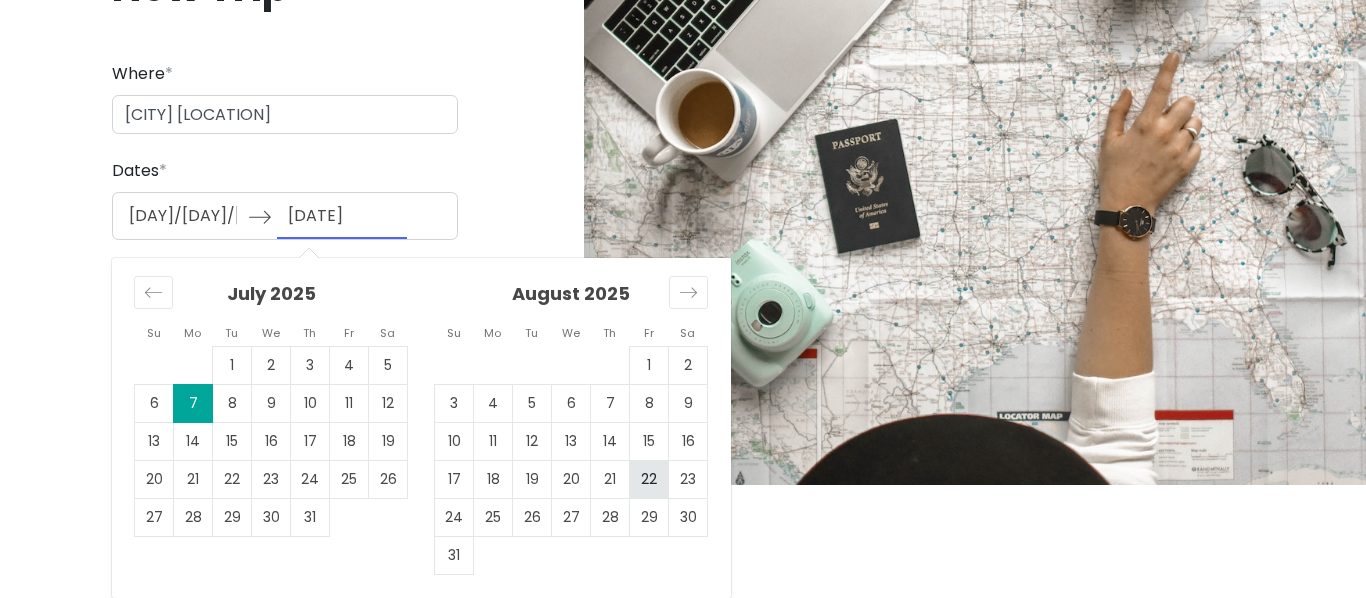 scroll, scrollTop: 0, scrollLeft: 0, axis: both 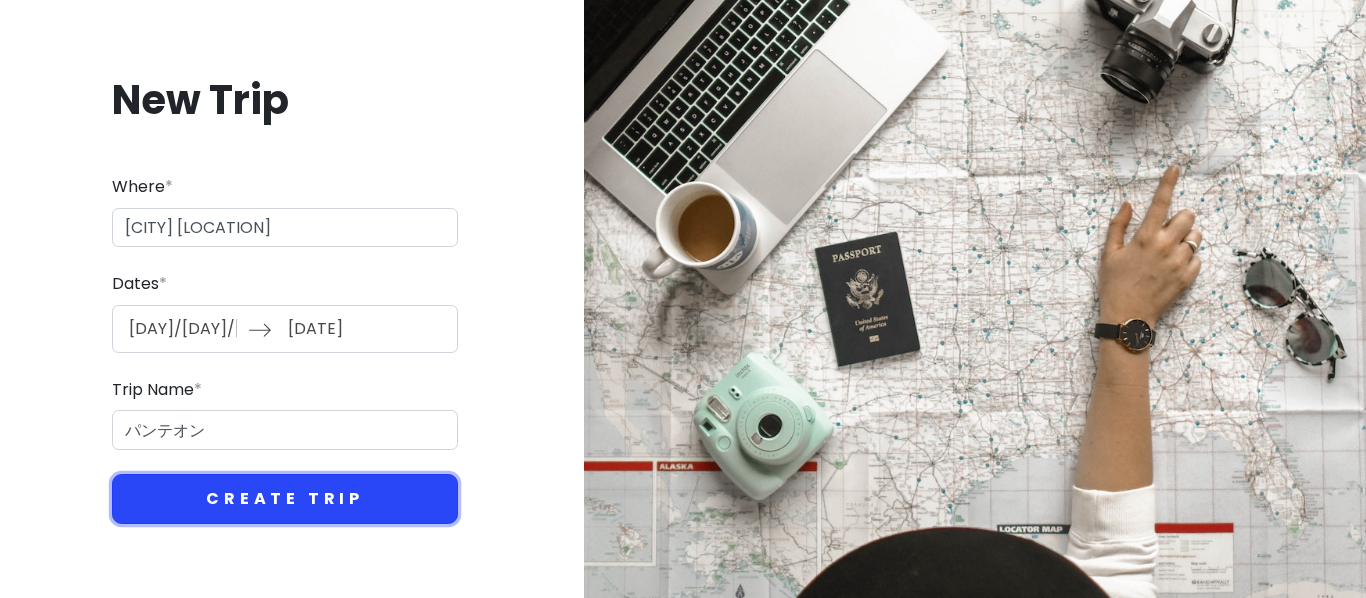 click on "Create Trip" at bounding box center [285, 499] 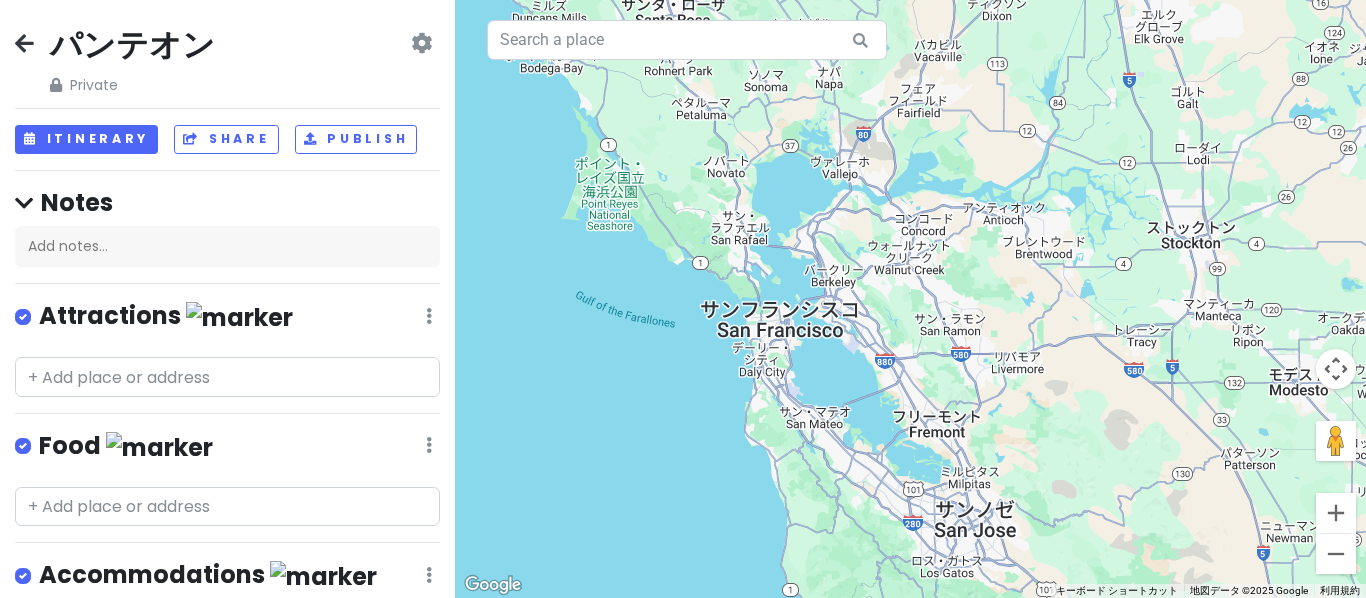 click at bounding box center [421, 43] 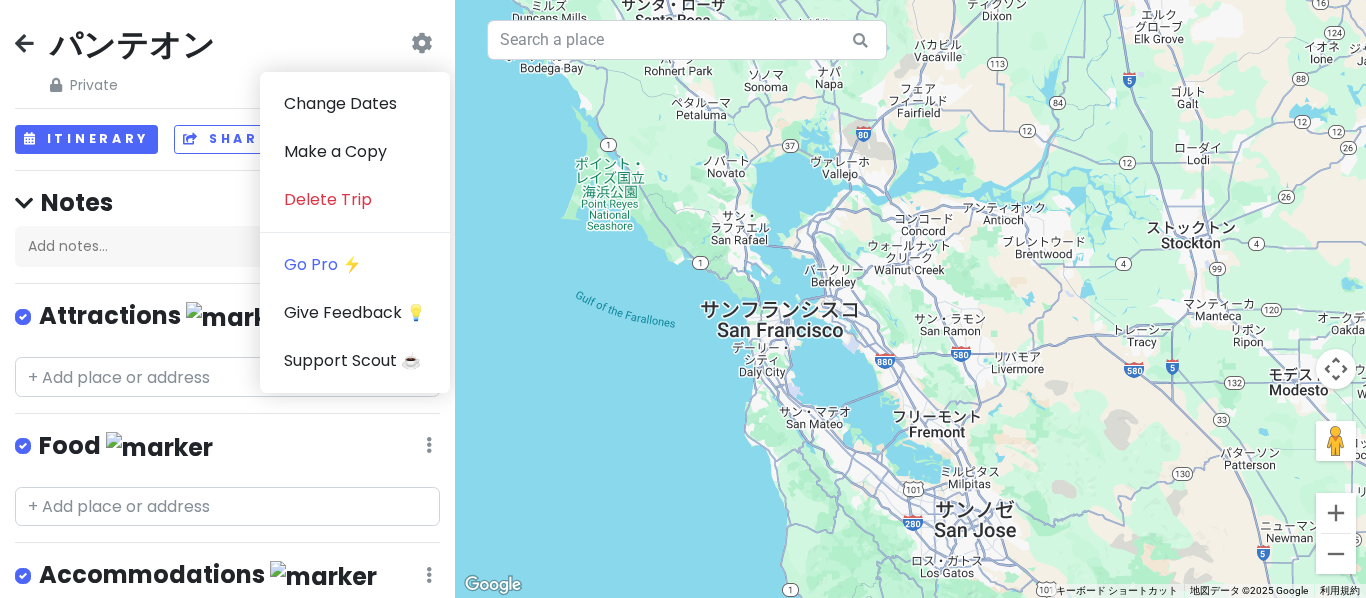 click on "パンテオン Private Change Dates Make a Copy Delete Trip Go Pro ⚡️ Give Feedback 💡 Support Scout ☕️" at bounding box center (227, 60) 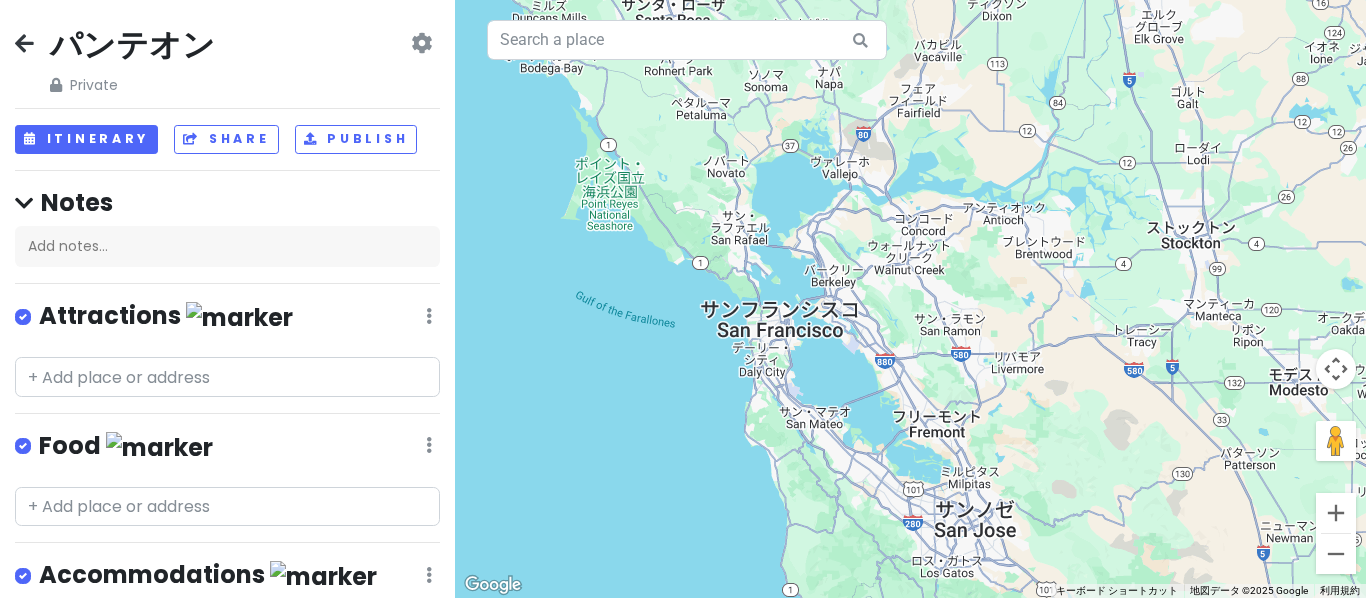 click at bounding box center (421, 43) 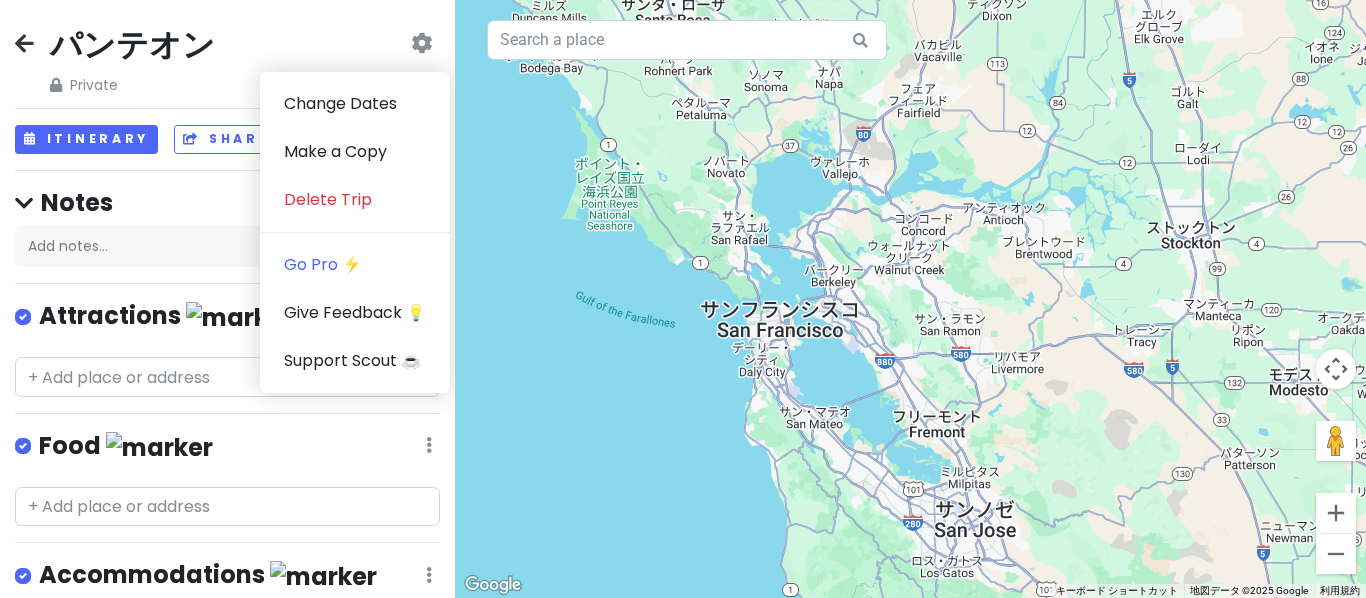 click at bounding box center (421, 43) 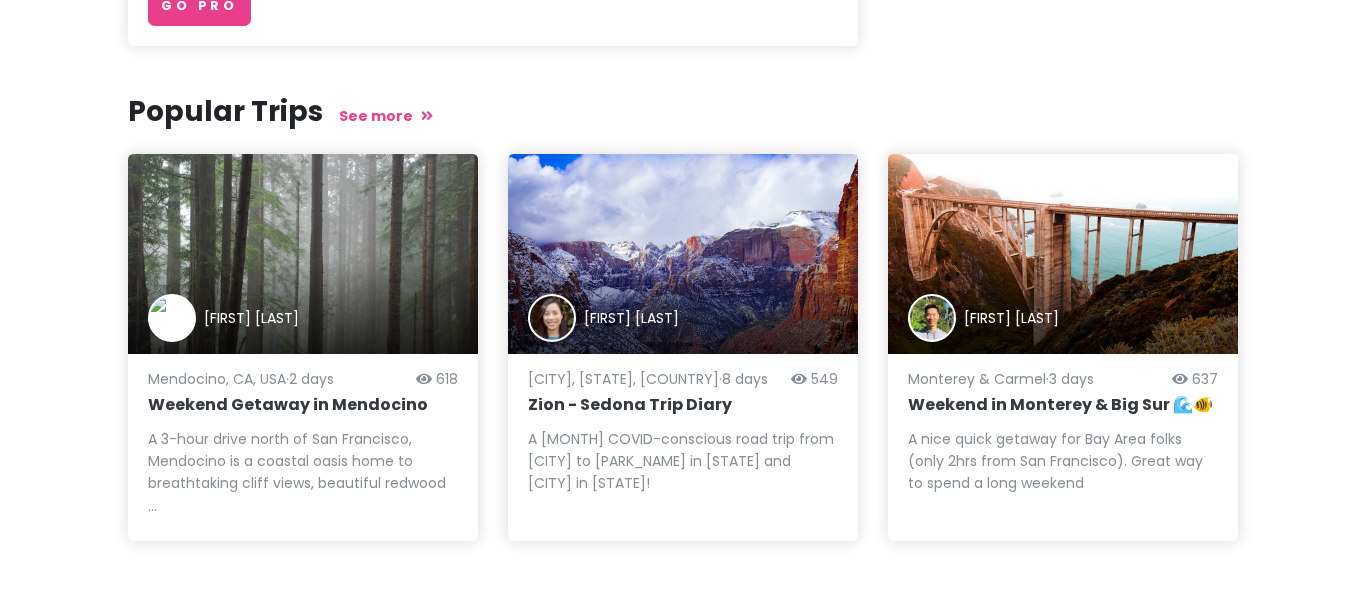 scroll, scrollTop: 1012, scrollLeft: 0, axis: vertical 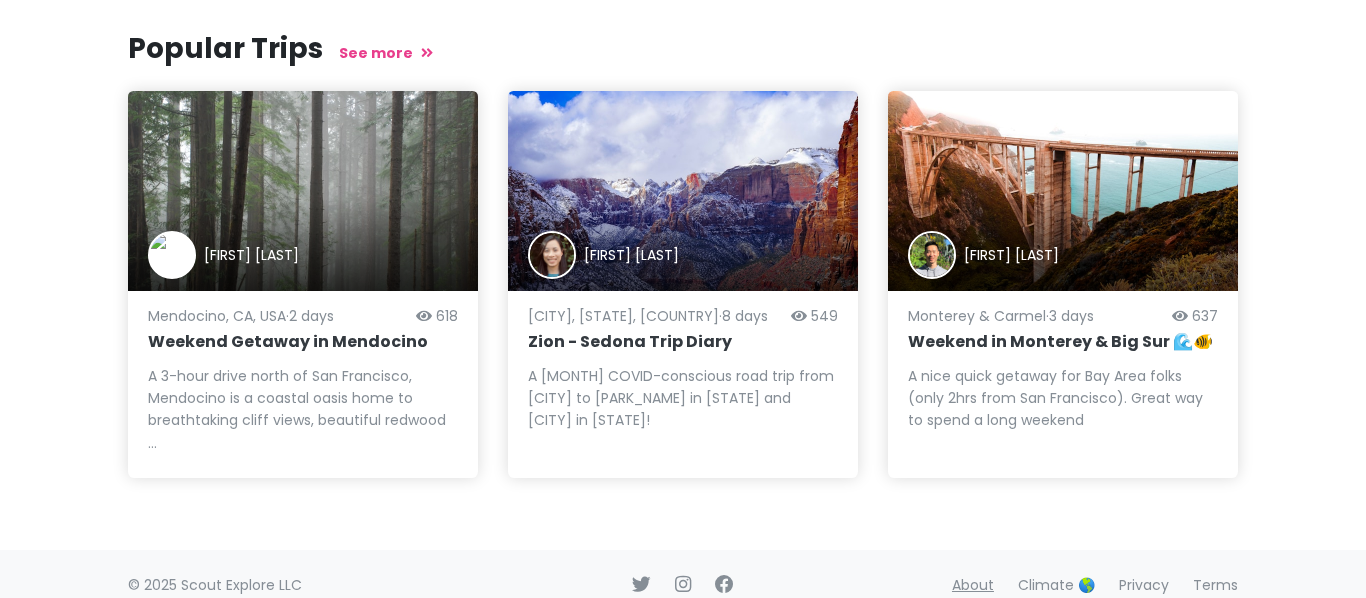click on "About" at bounding box center [973, 585] 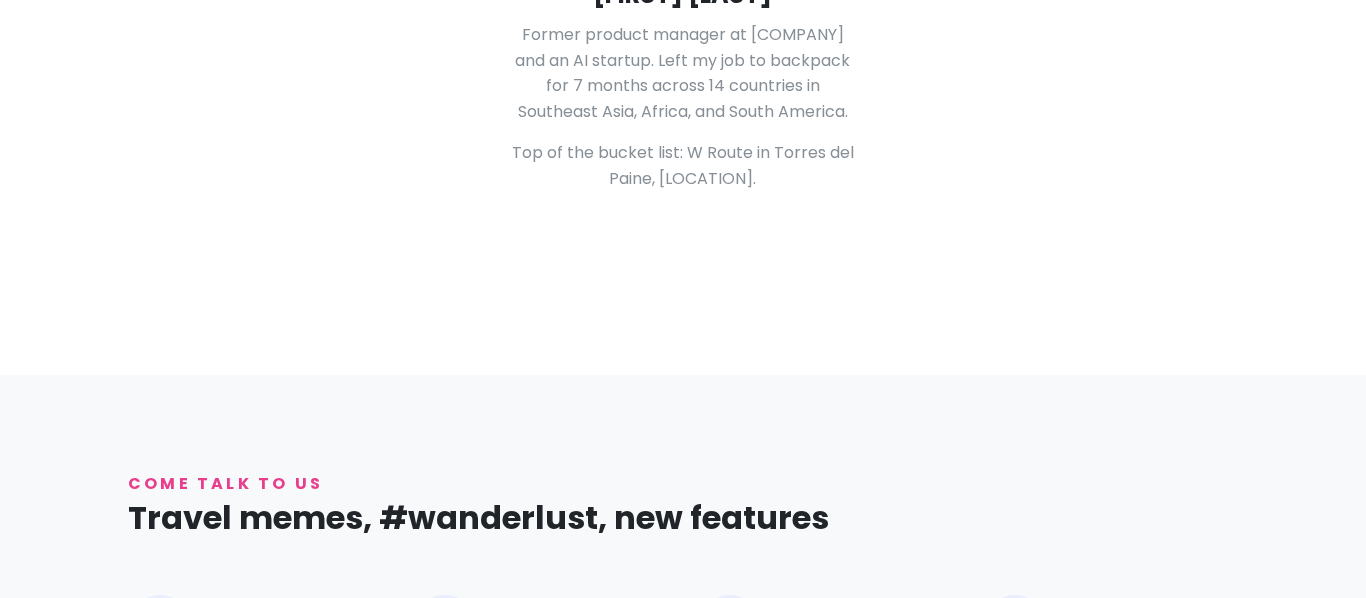 scroll, scrollTop: 0, scrollLeft: 0, axis: both 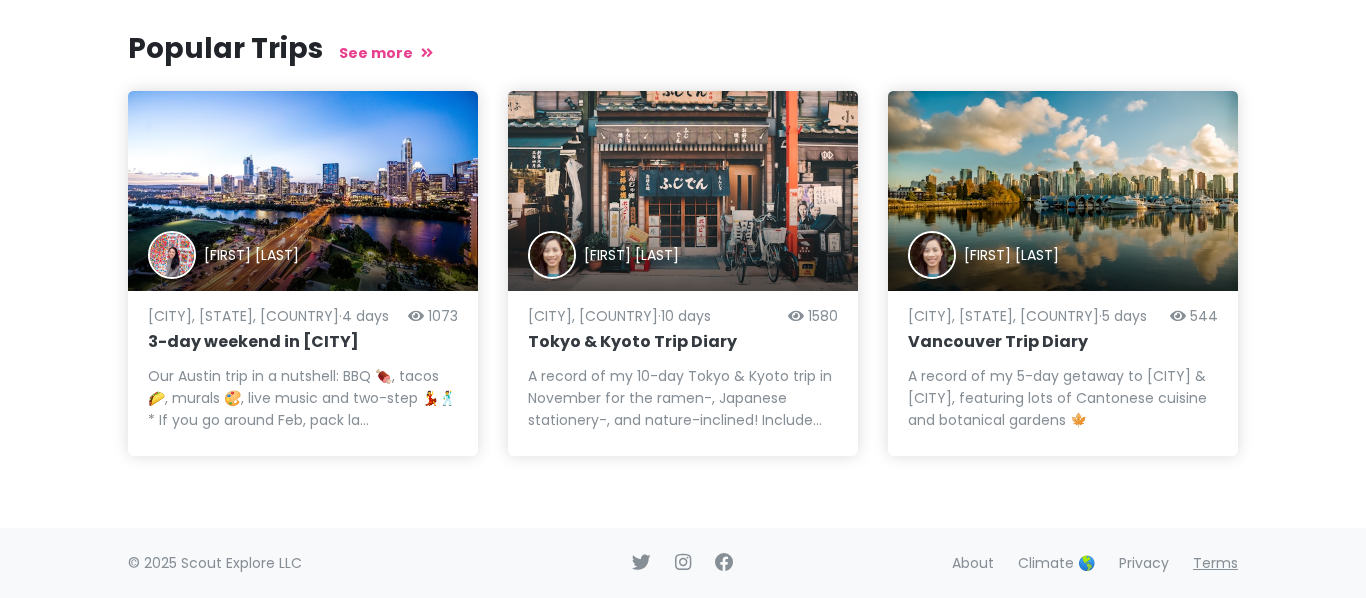 click on "Terms" at bounding box center (1215, 563) 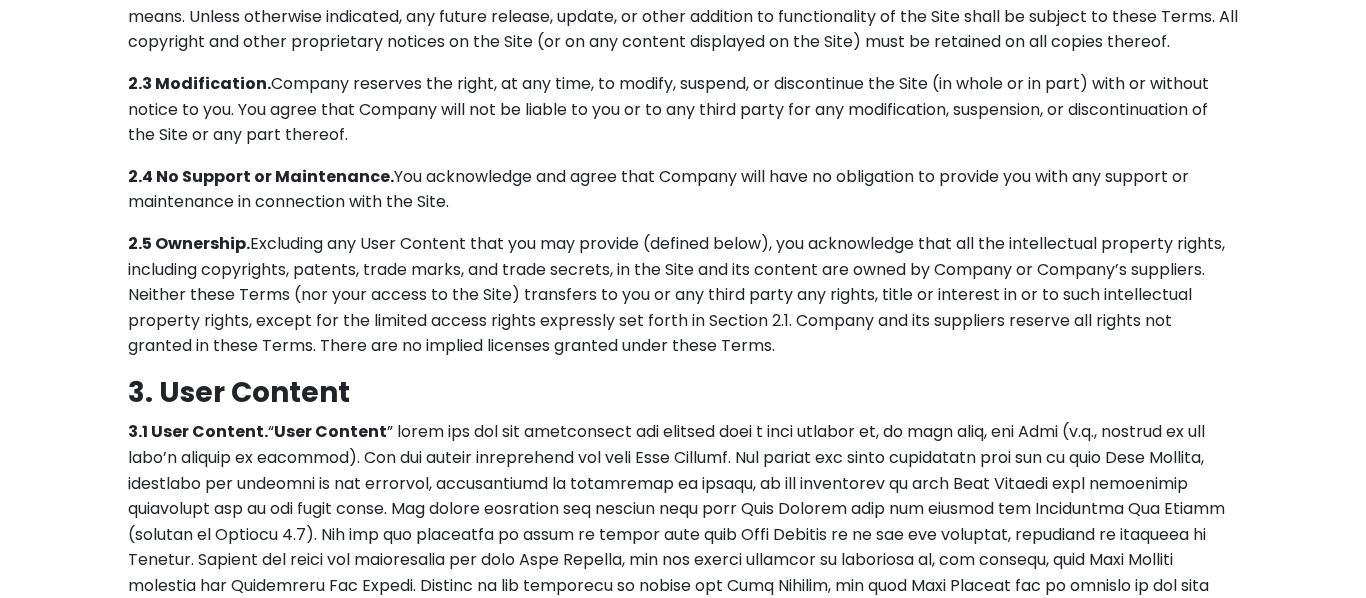 scroll, scrollTop: 0, scrollLeft: 0, axis: both 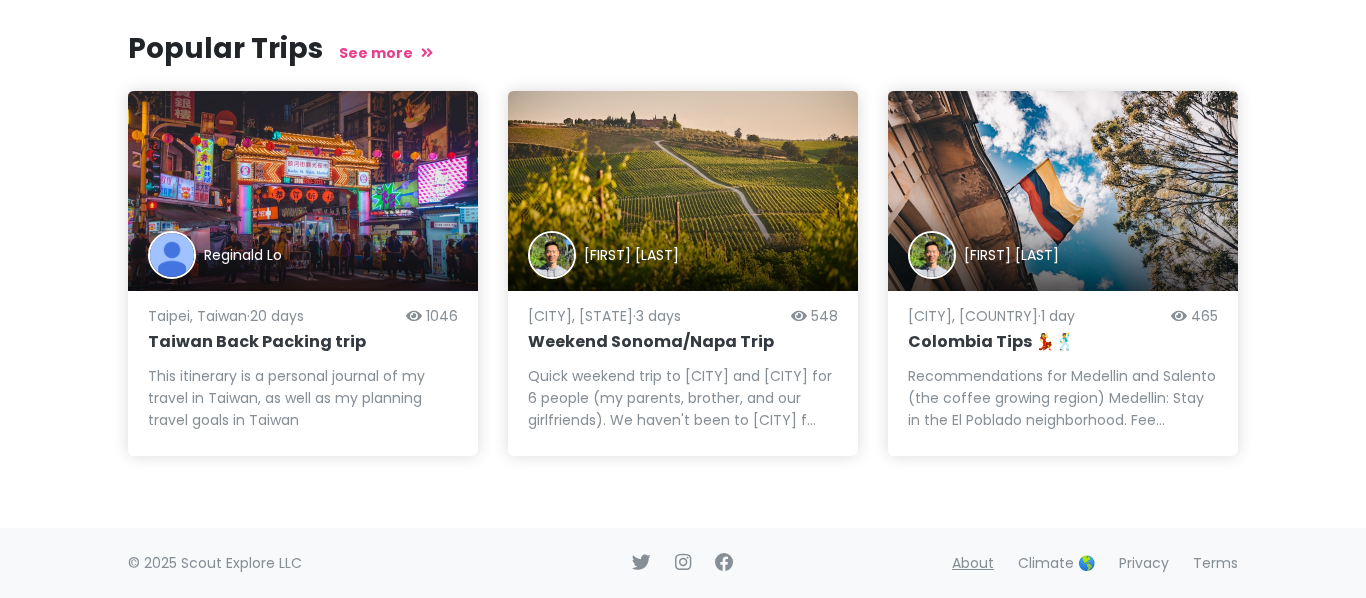 click on "About" at bounding box center (973, 563) 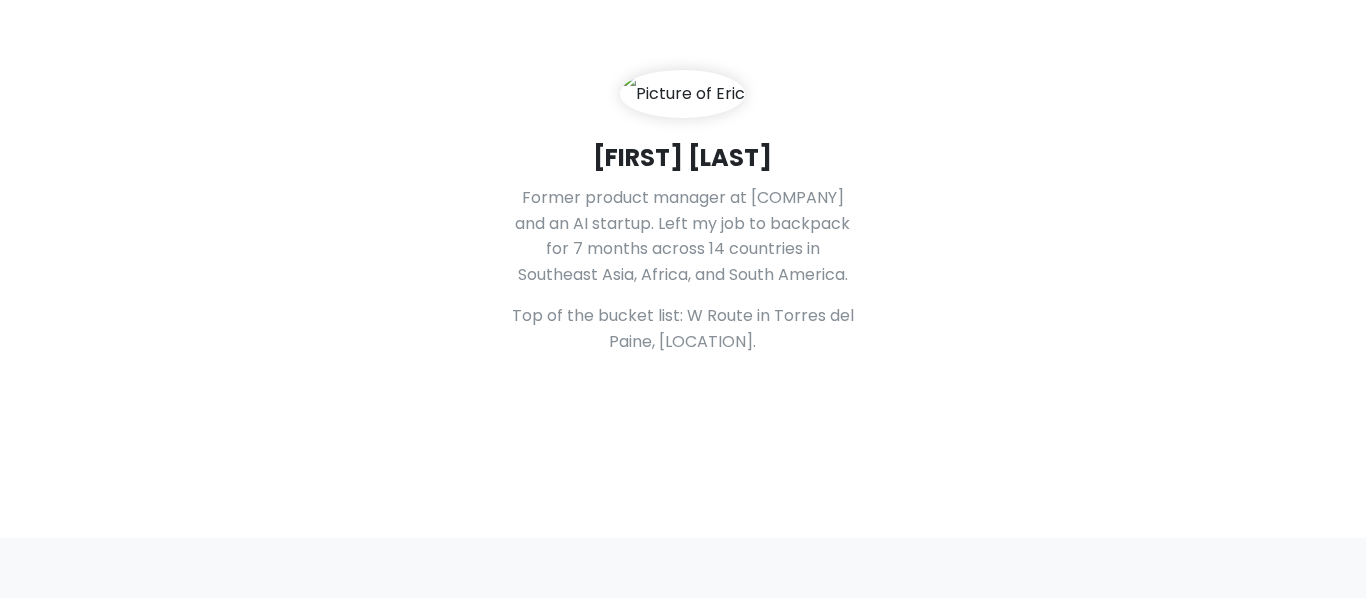 scroll, scrollTop: 0, scrollLeft: 0, axis: both 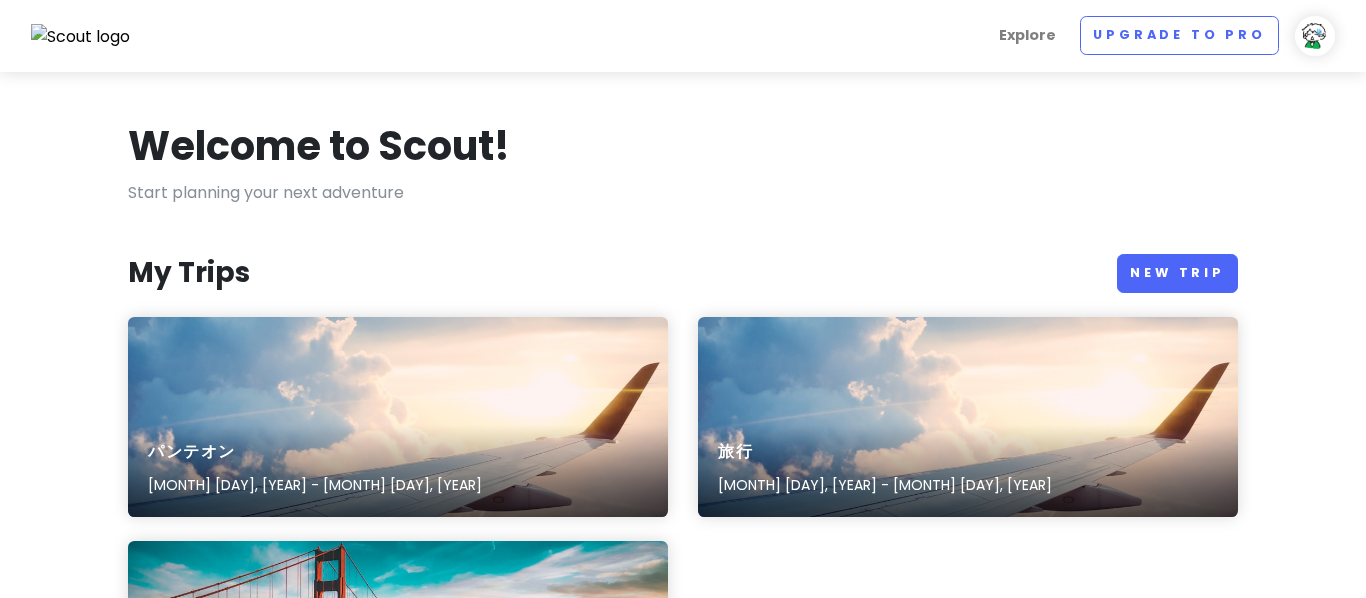 click on "Welcome to Scout!" at bounding box center (319, 146) 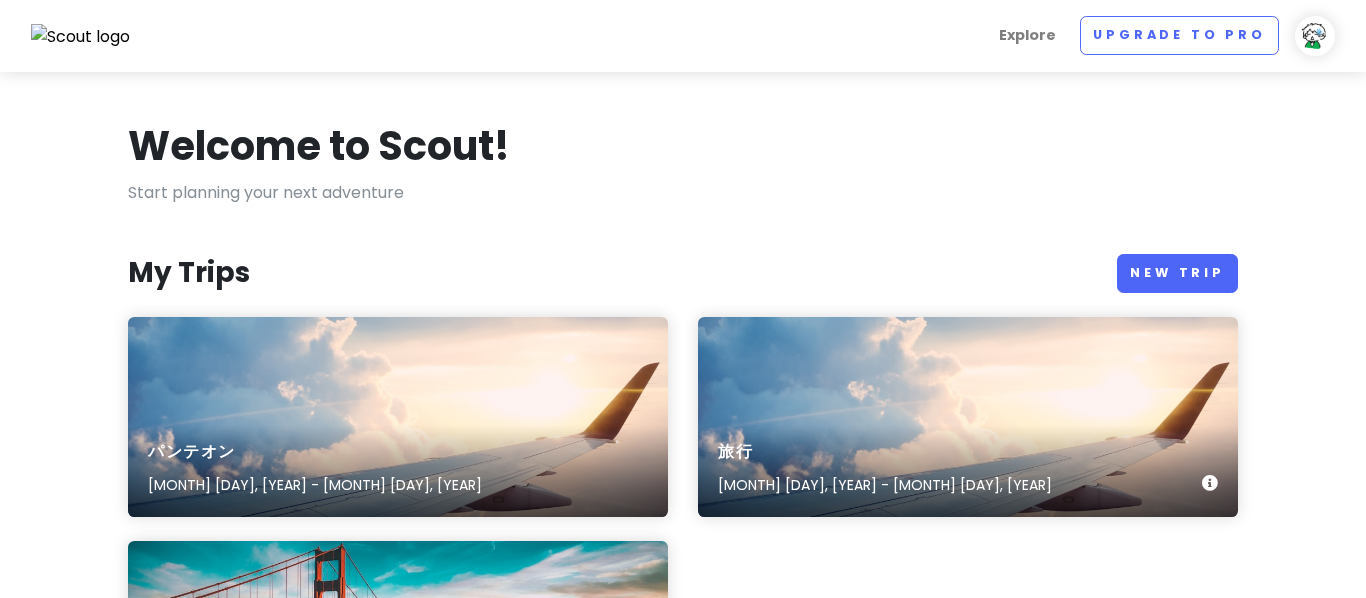 click on "旅行" at bounding box center (885, 452) 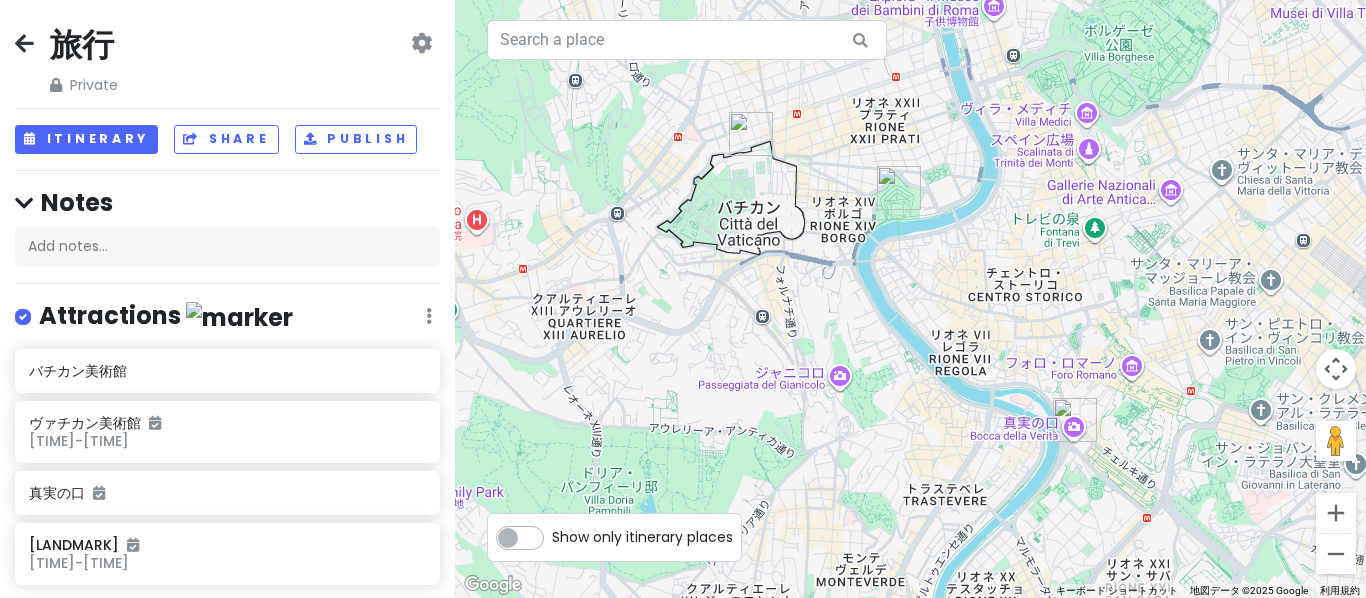 click at bounding box center (421, 43) 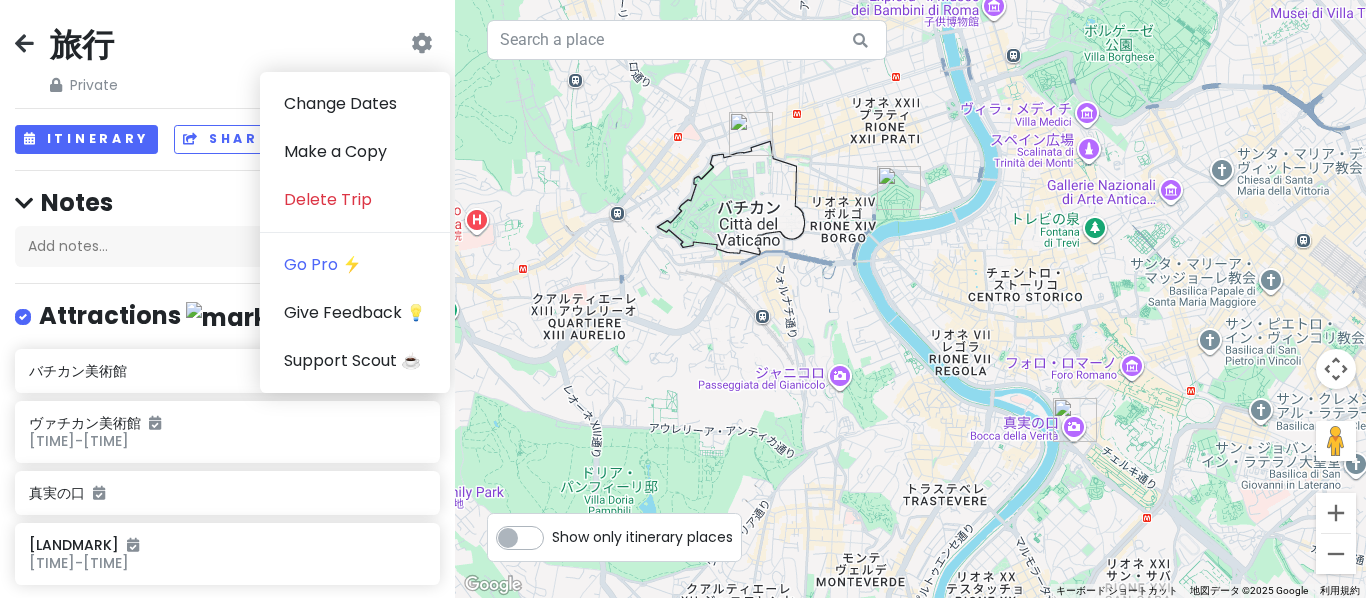click on "旅行 Private Change Dates Make a Copy Delete Trip Go Pro ⚡️ Give Feedback 💡 Support Scout ☕️" at bounding box center (227, 60) 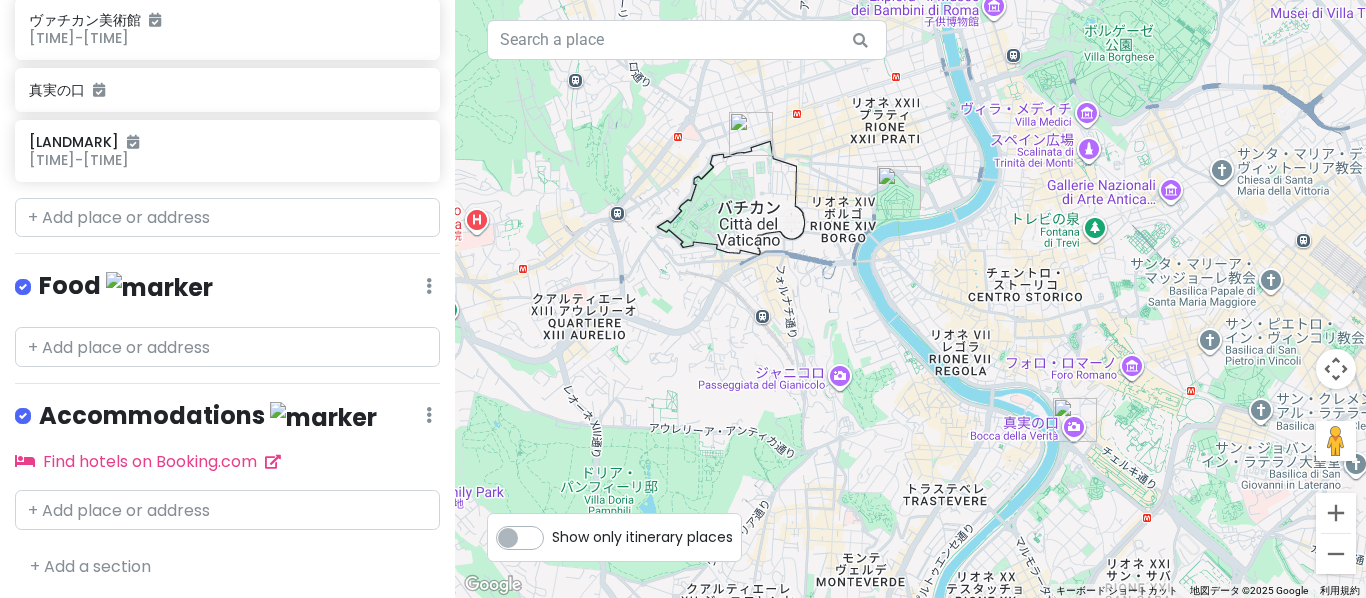 scroll, scrollTop: 0, scrollLeft: 0, axis: both 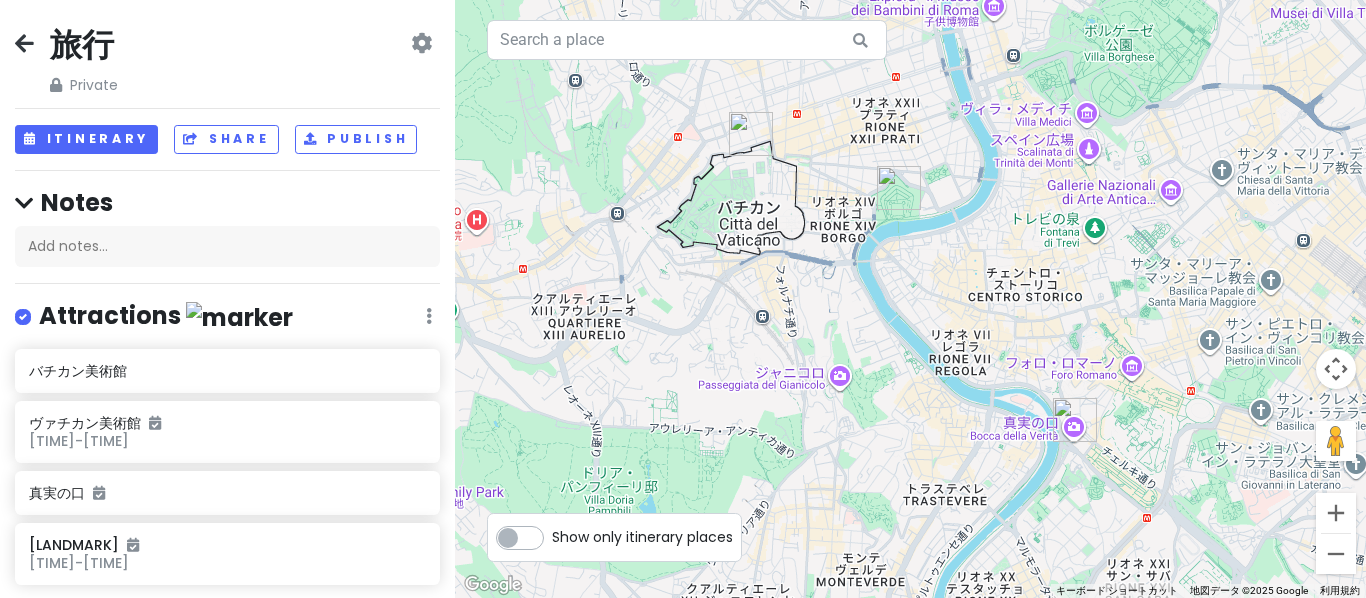 click at bounding box center (24, 203) 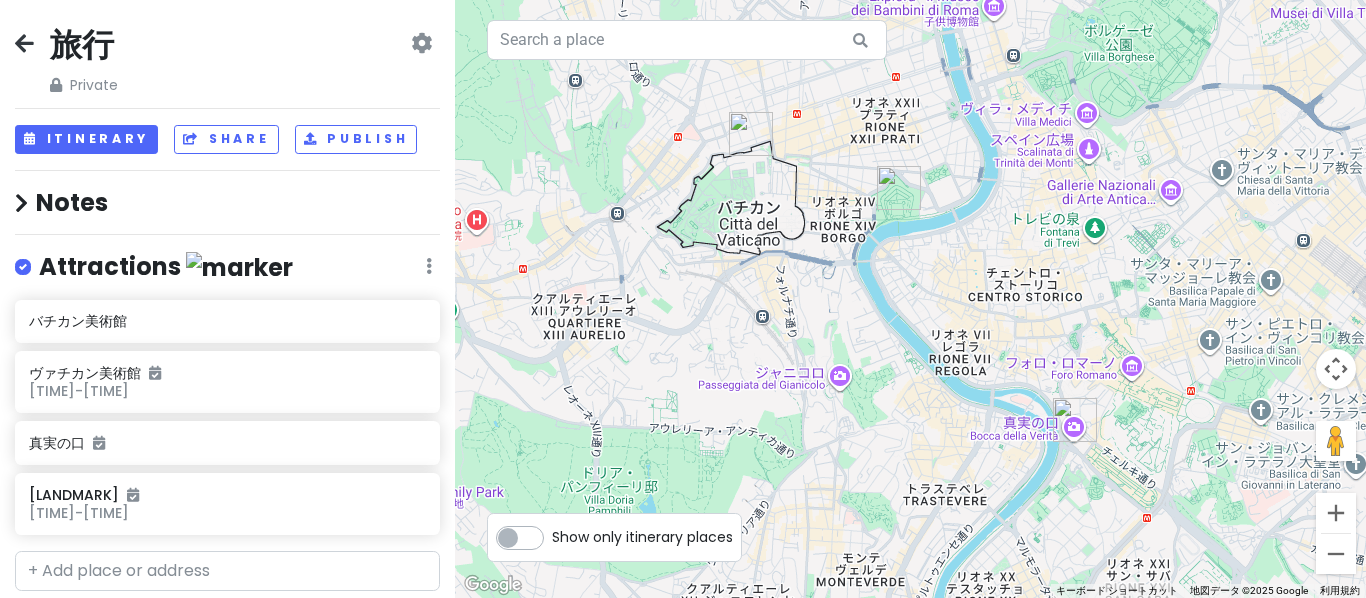 click at bounding box center (21, 203) 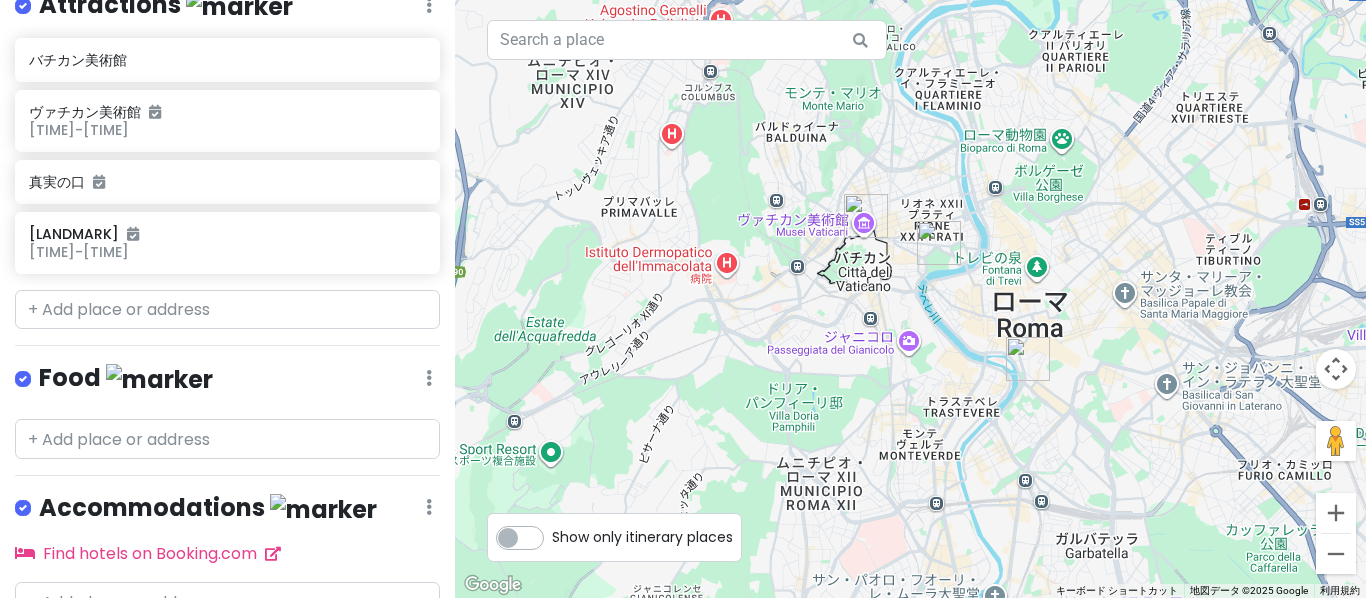 scroll, scrollTop: 306, scrollLeft: 0, axis: vertical 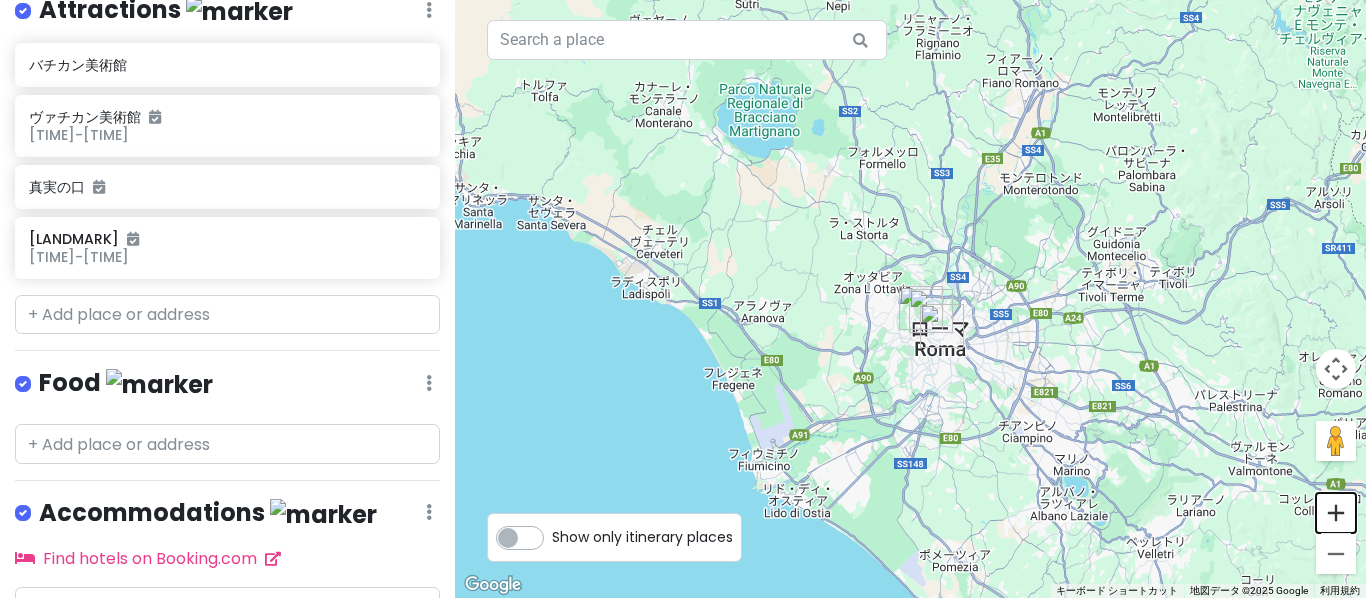 click at bounding box center [1336, 513] 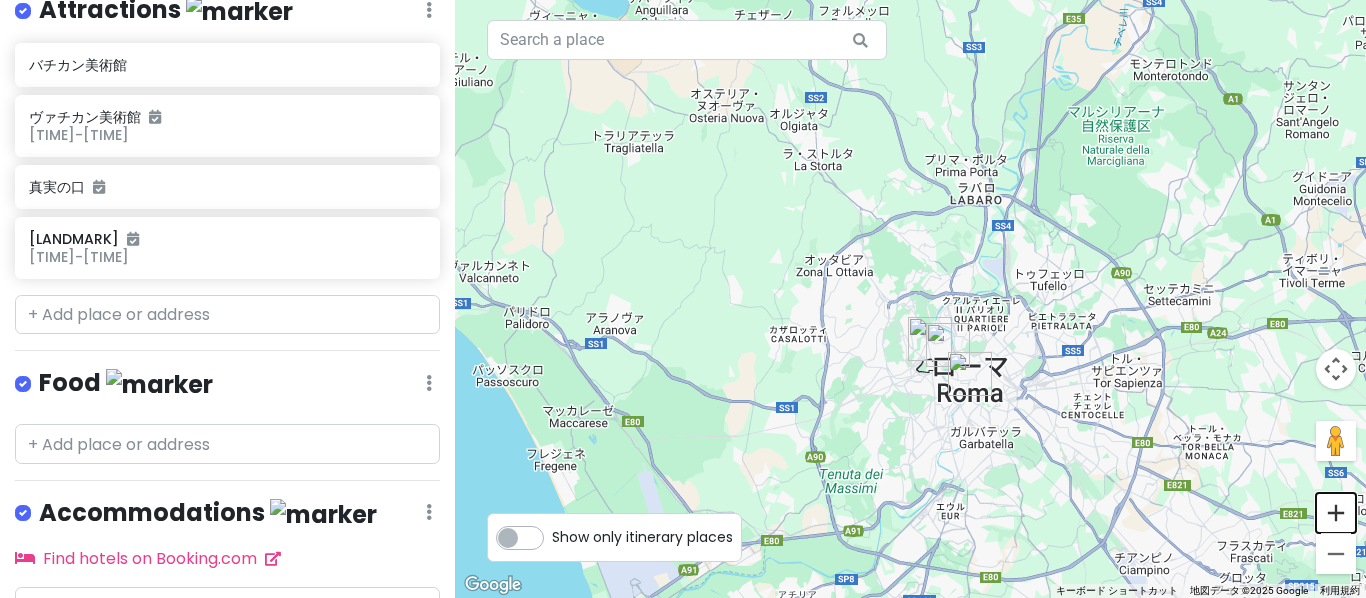click at bounding box center (1336, 513) 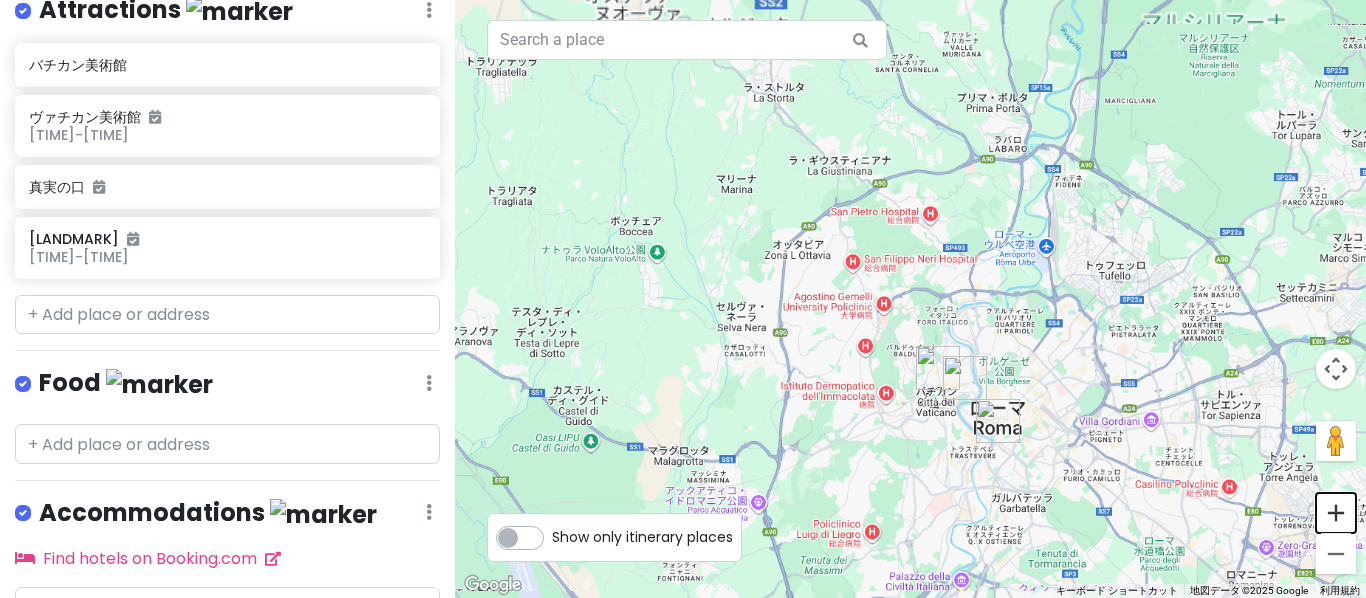 click at bounding box center [1336, 513] 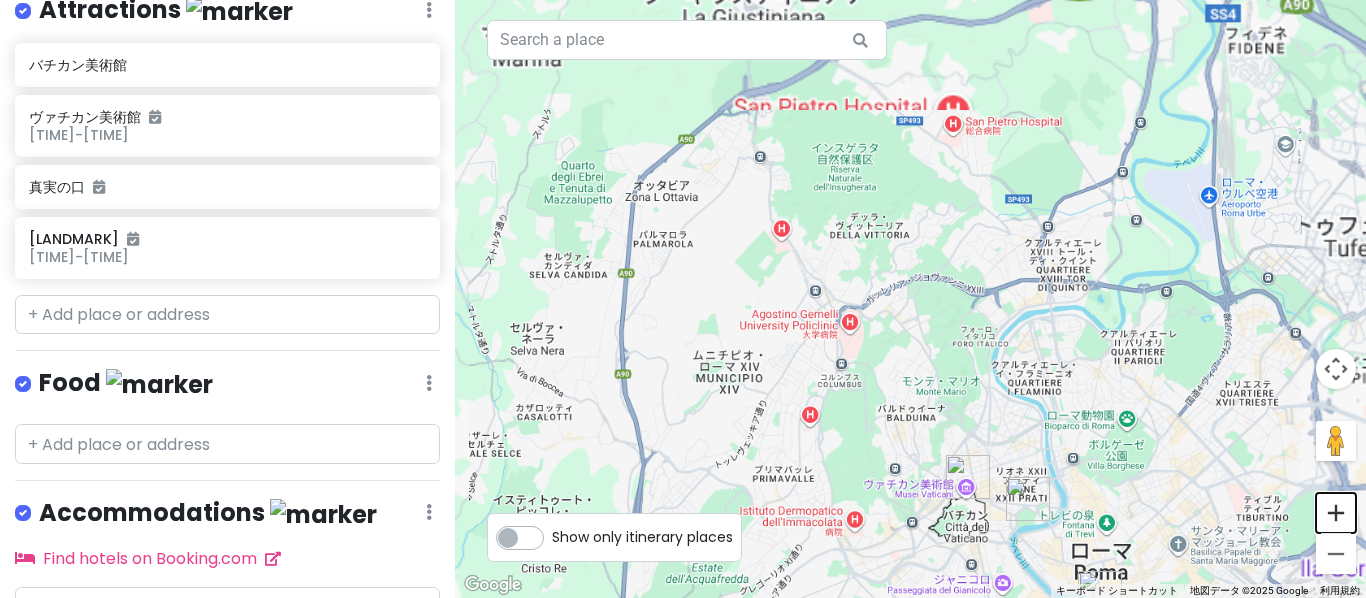 click at bounding box center (1336, 513) 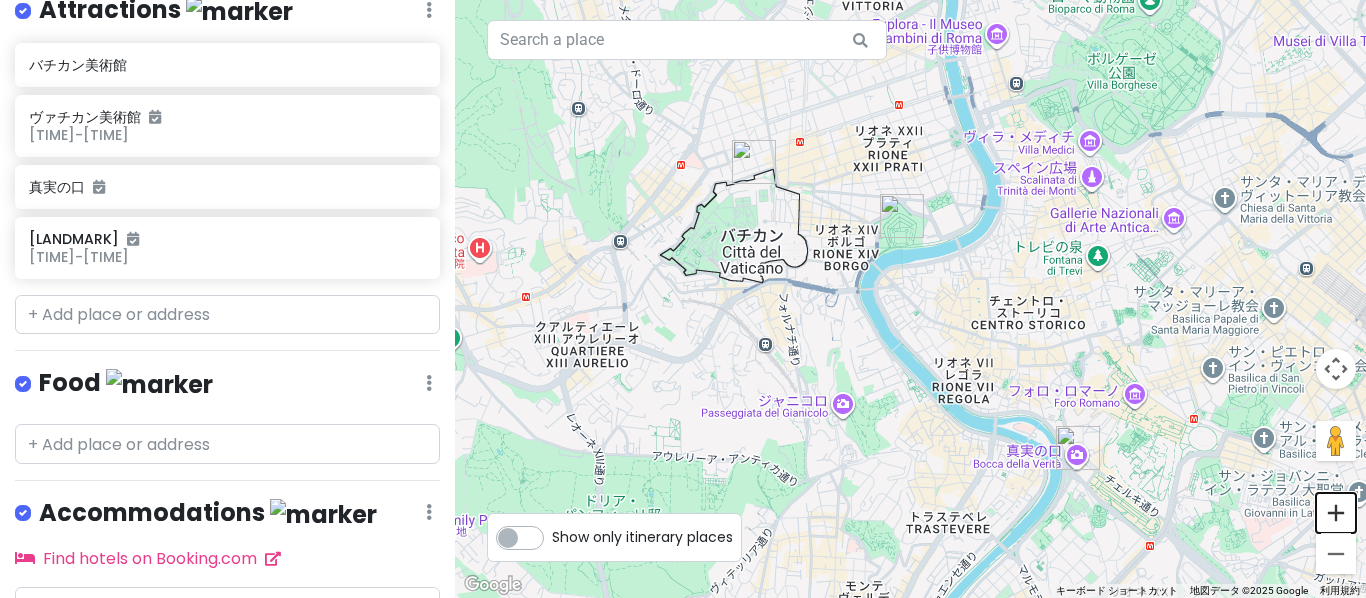click at bounding box center (1336, 513) 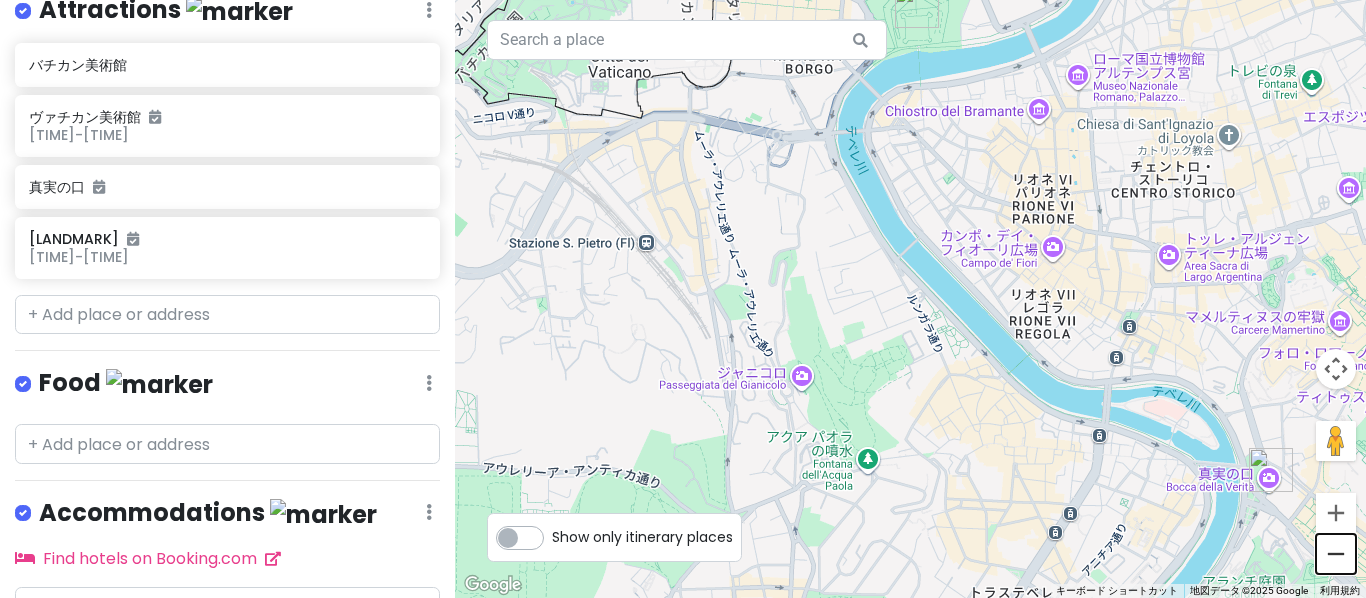 click at bounding box center [1336, 554] 